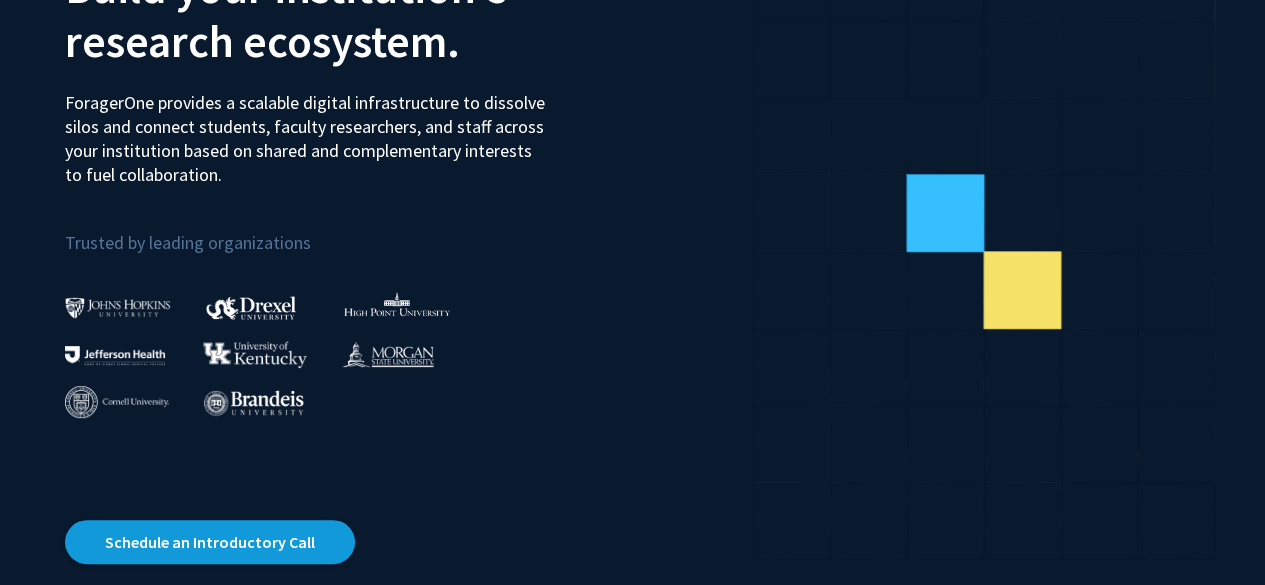 scroll, scrollTop: 115, scrollLeft: 0, axis: vertical 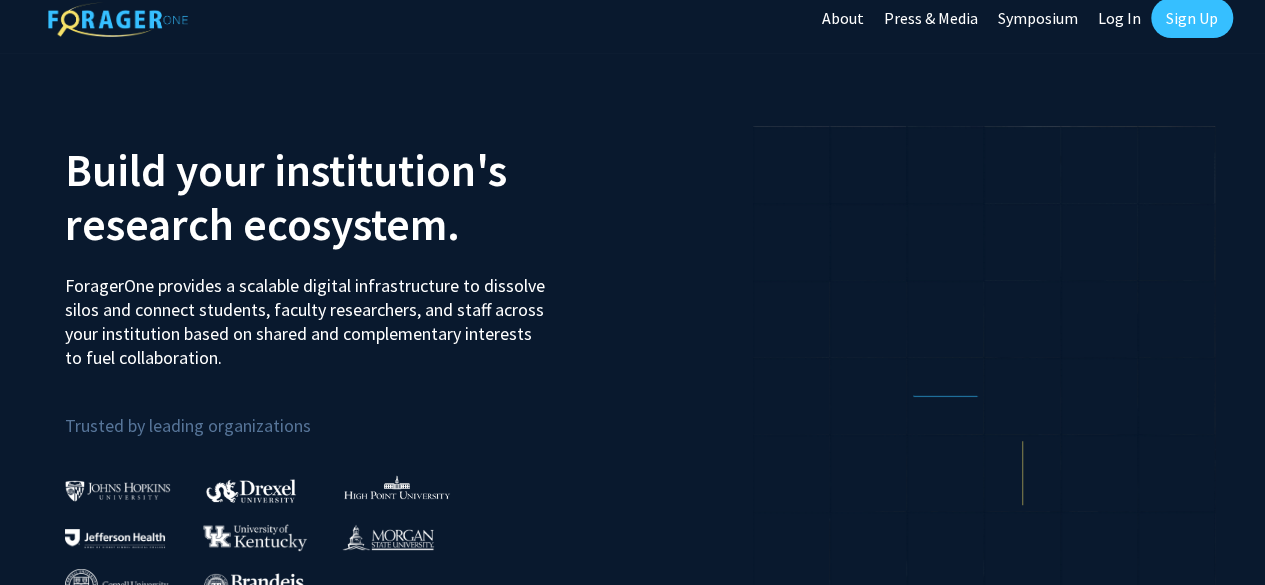 click on "Log In" 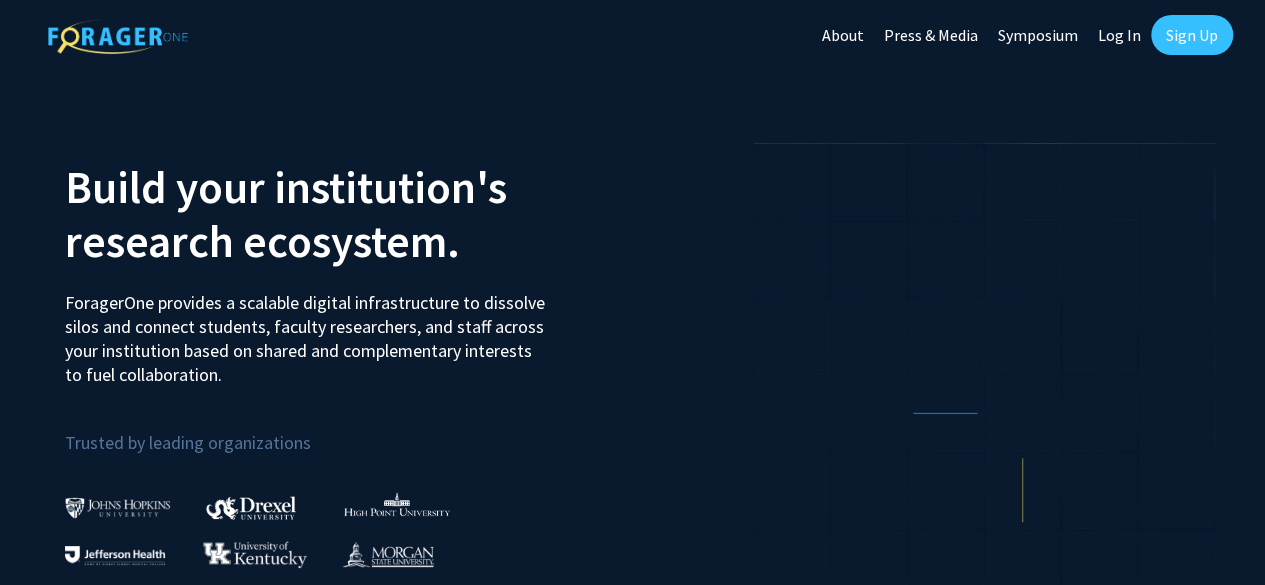 select 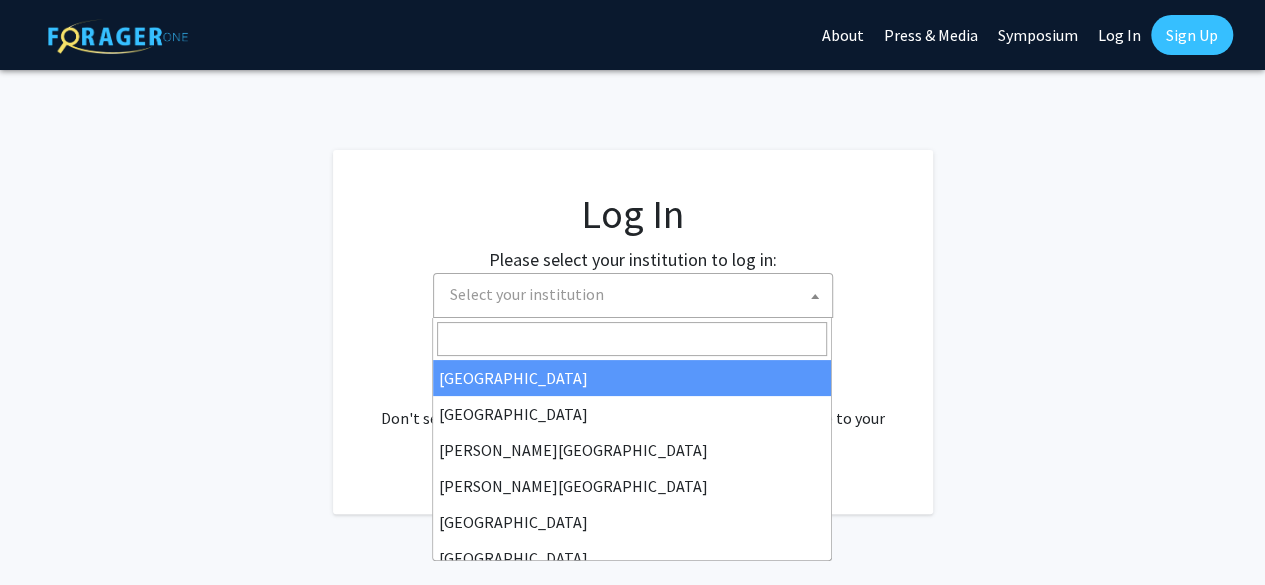 click on "Select your institution" at bounding box center [637, 294] 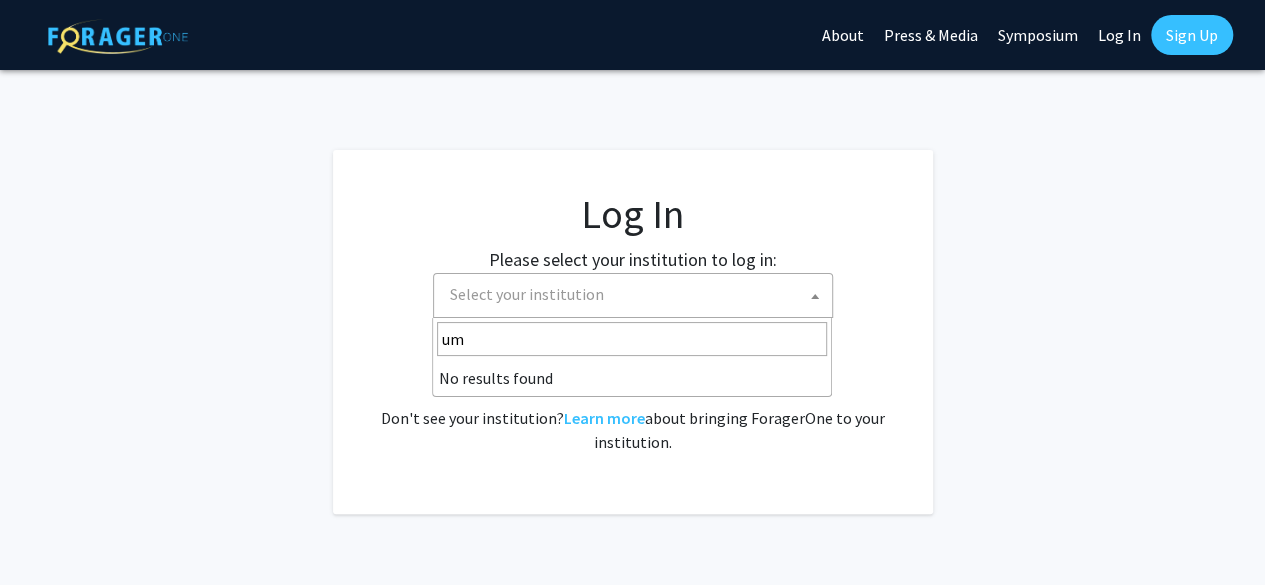 type on "u" 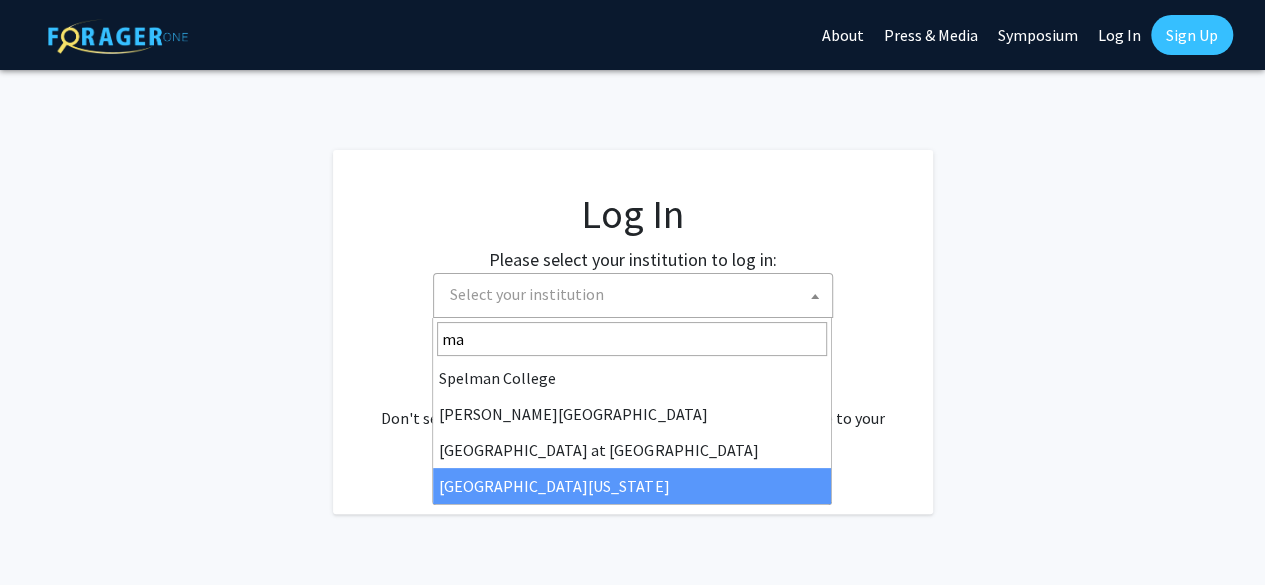 type on "ma" 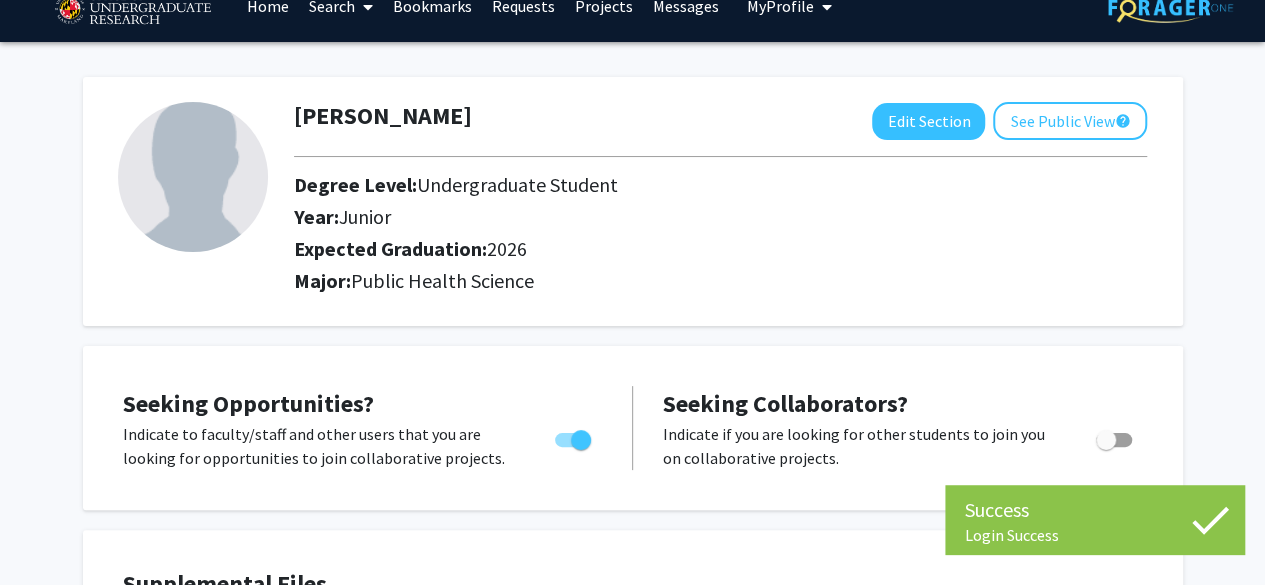scroll, scrollTop: 32, scrollLeft: 0, axis: vertical 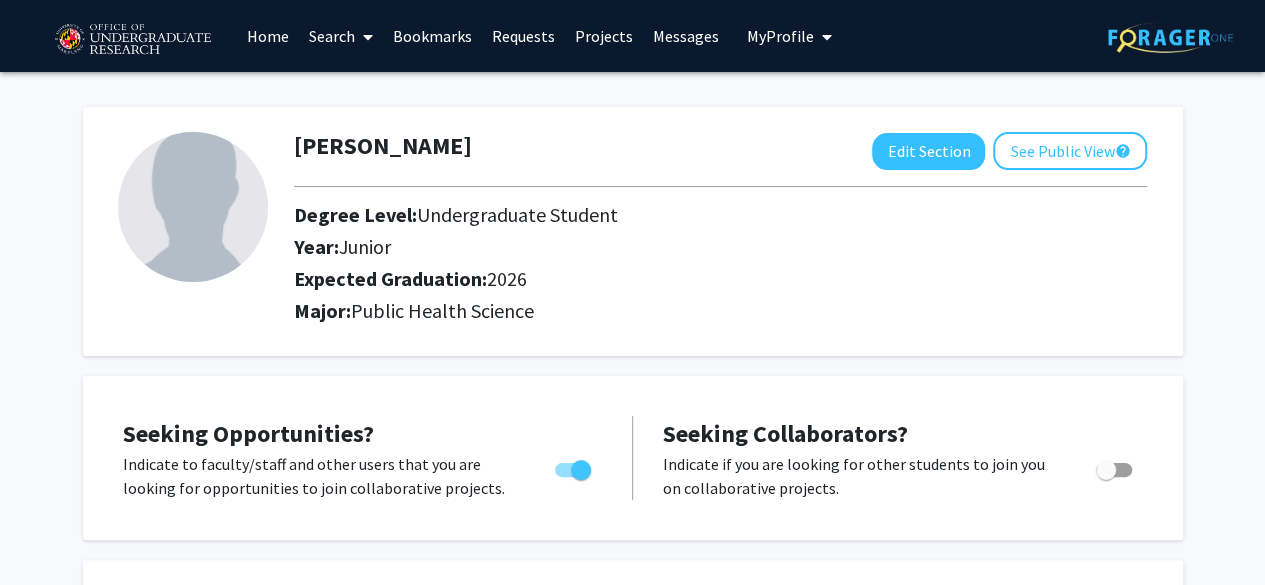 click on "Projects" at bounding box center [604, 36] 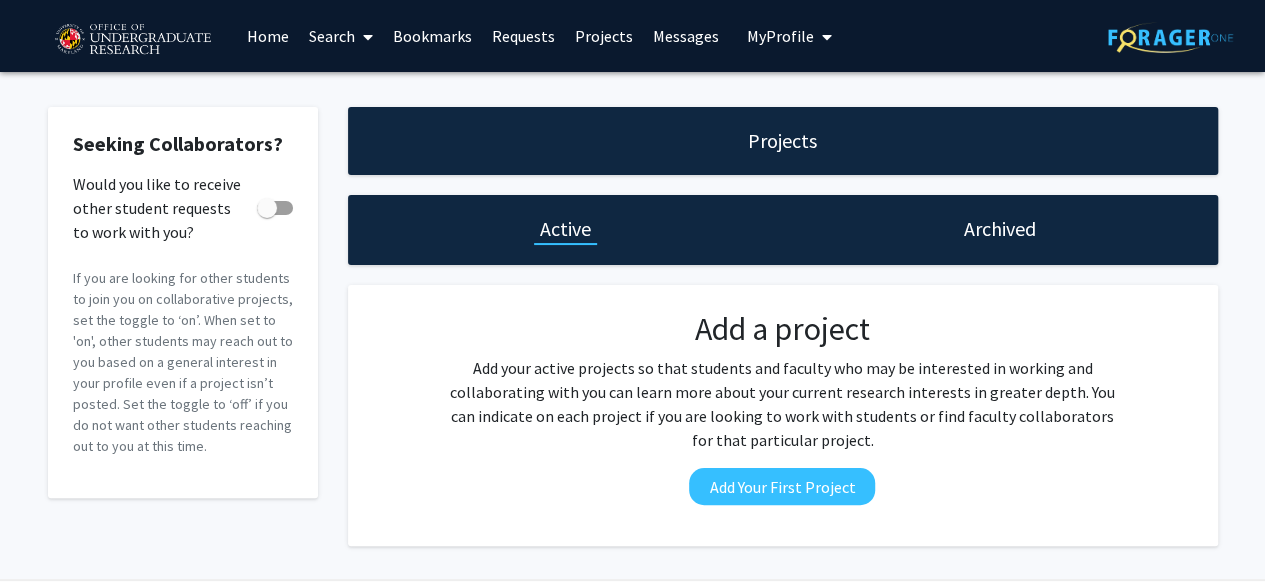 click on "Search" at bounding box center (341, 36) 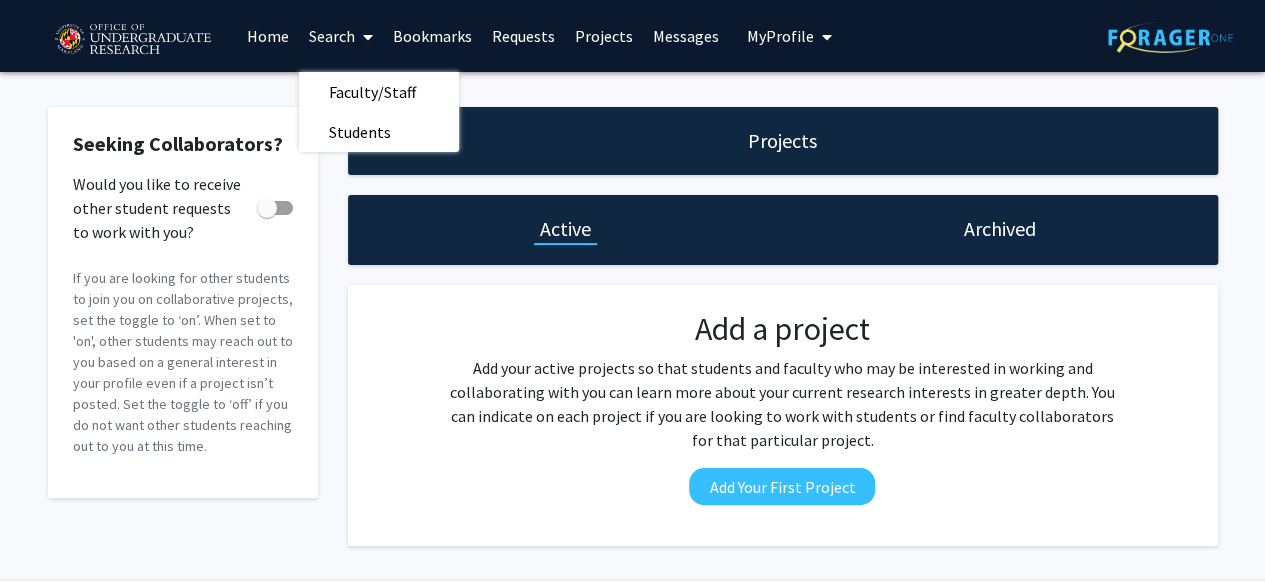 click on "Home" at bounding box center (268, 36) 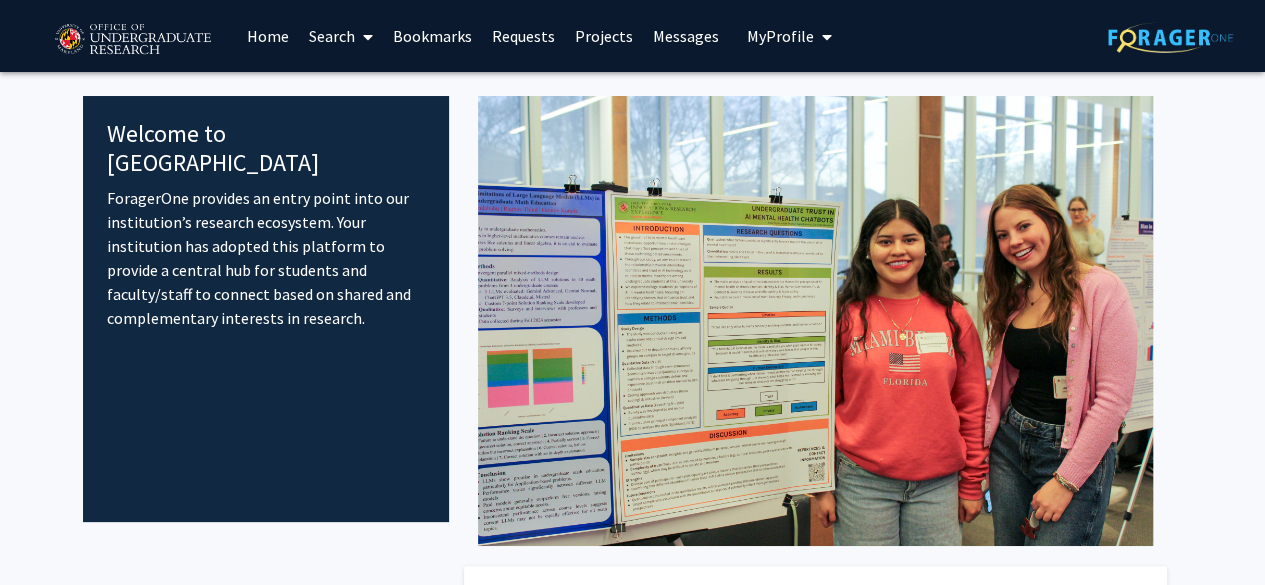 scroll, scrollTop: 0, scrollLeft: 0, axis: both 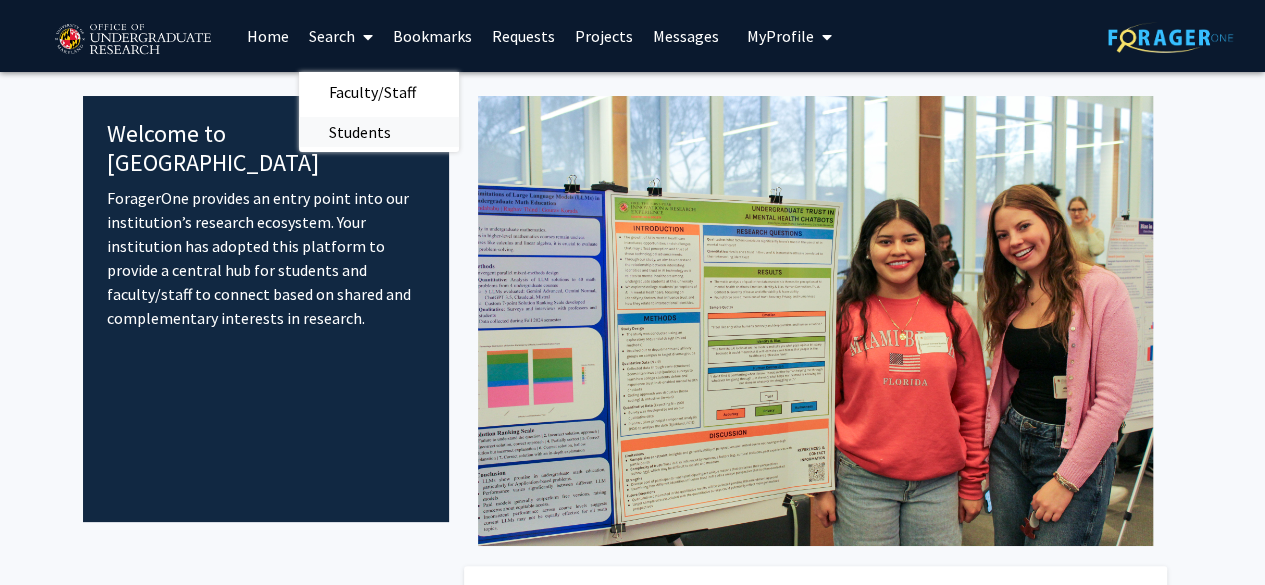 click on "Students" at bounding box center (360, 132) 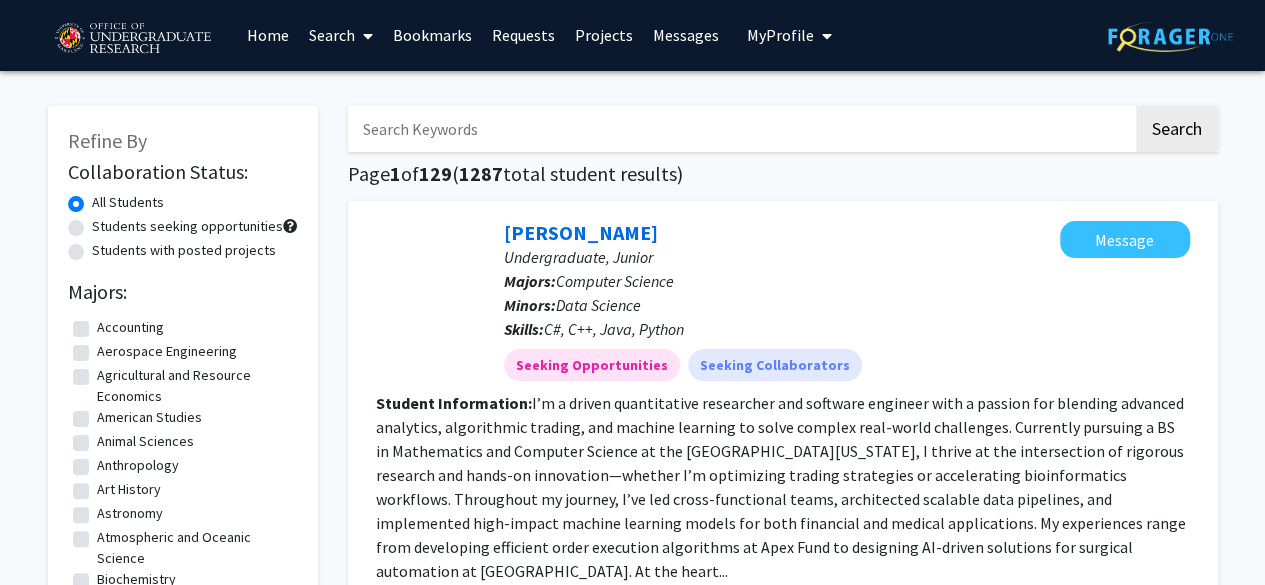 scroll, scrollTop: 0, scrollLeft: 0, axis: both 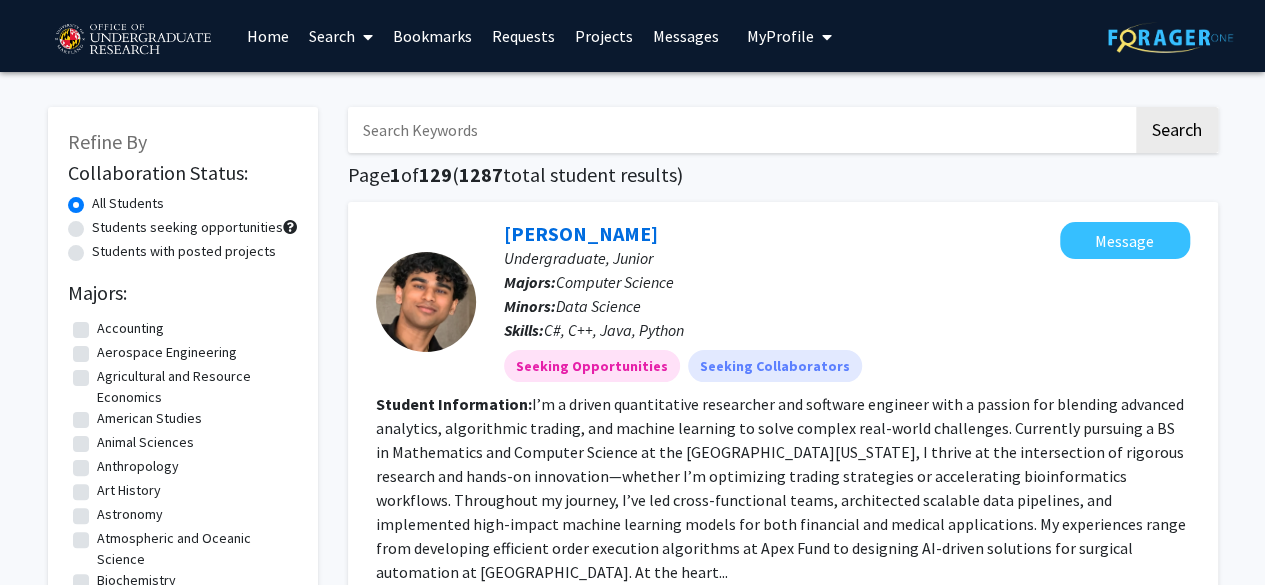 click on "Search" at bounding box center [341, 36] 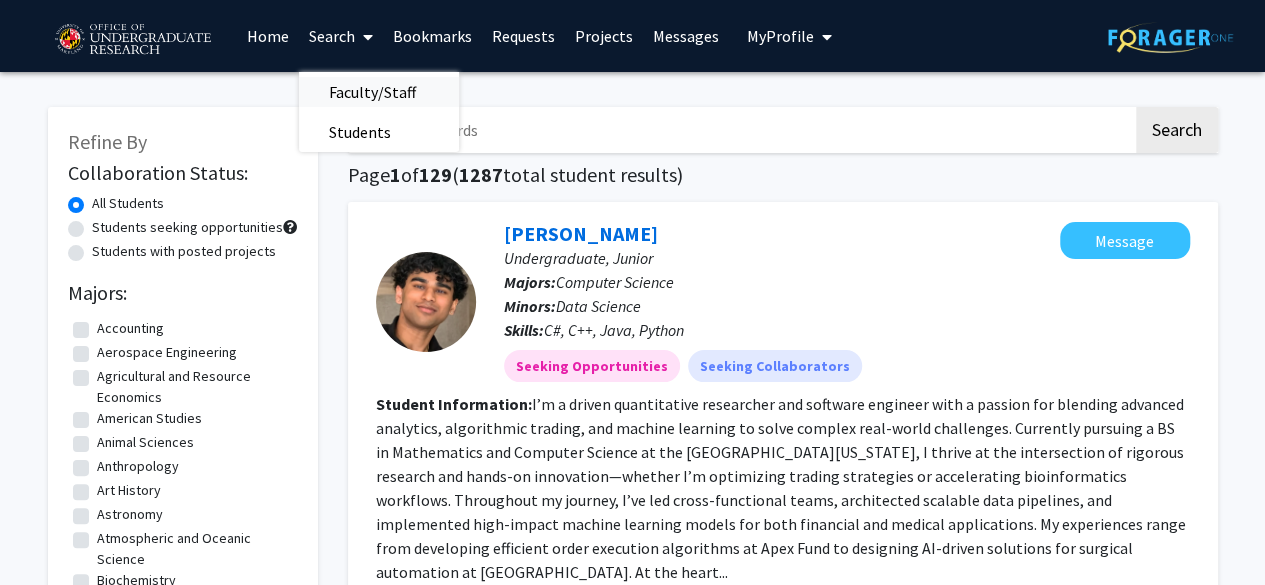 click on "Faculty/Staff" at bounding box center [372, 92] 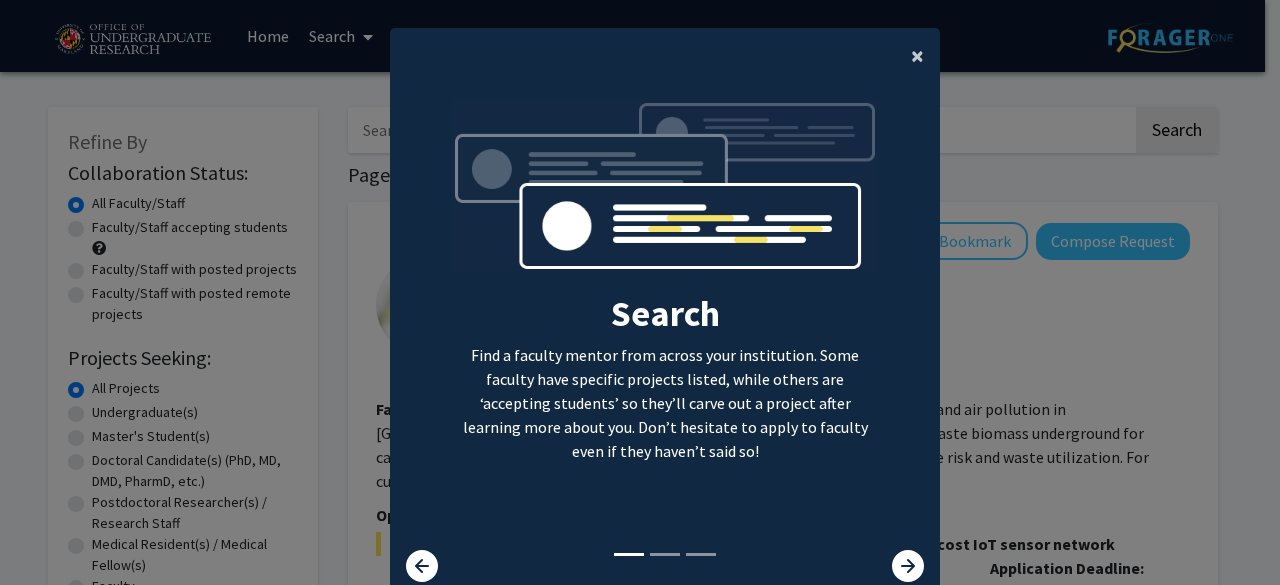 click on "×" 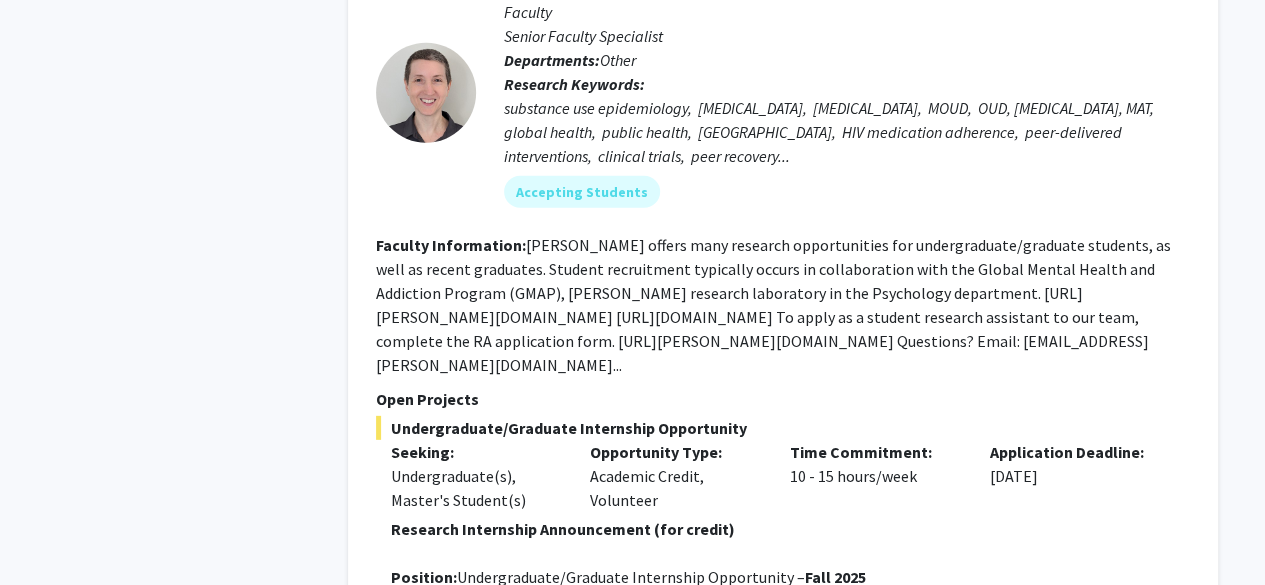 scroll, scrollTop: 2863, scrollLeft: 0, axis: vertical 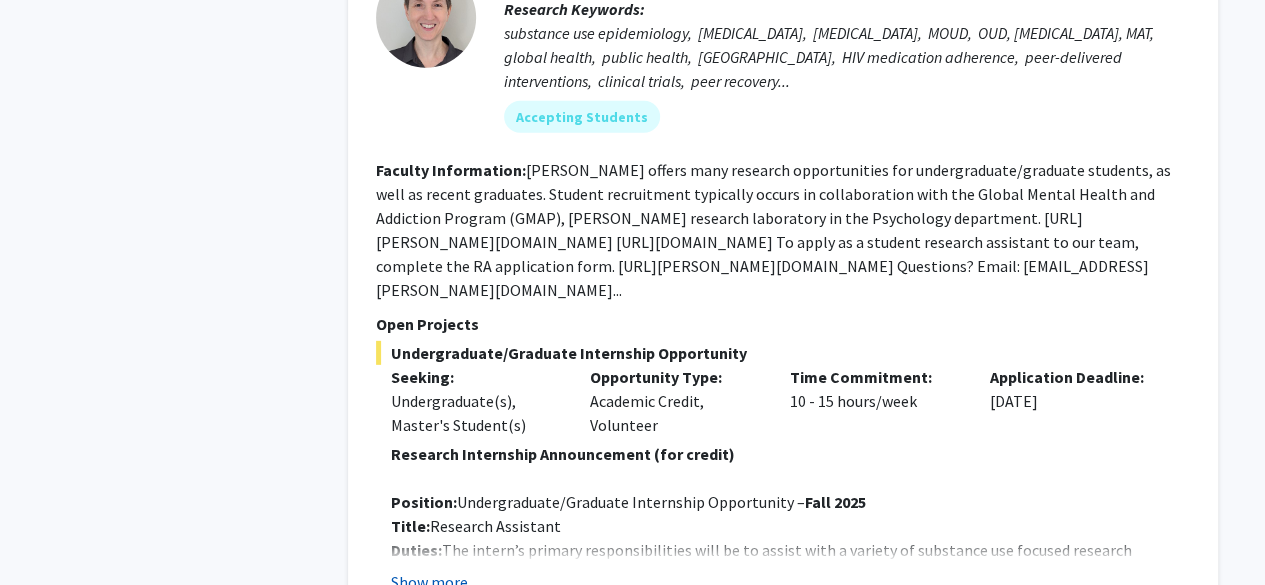 click on "Show more" 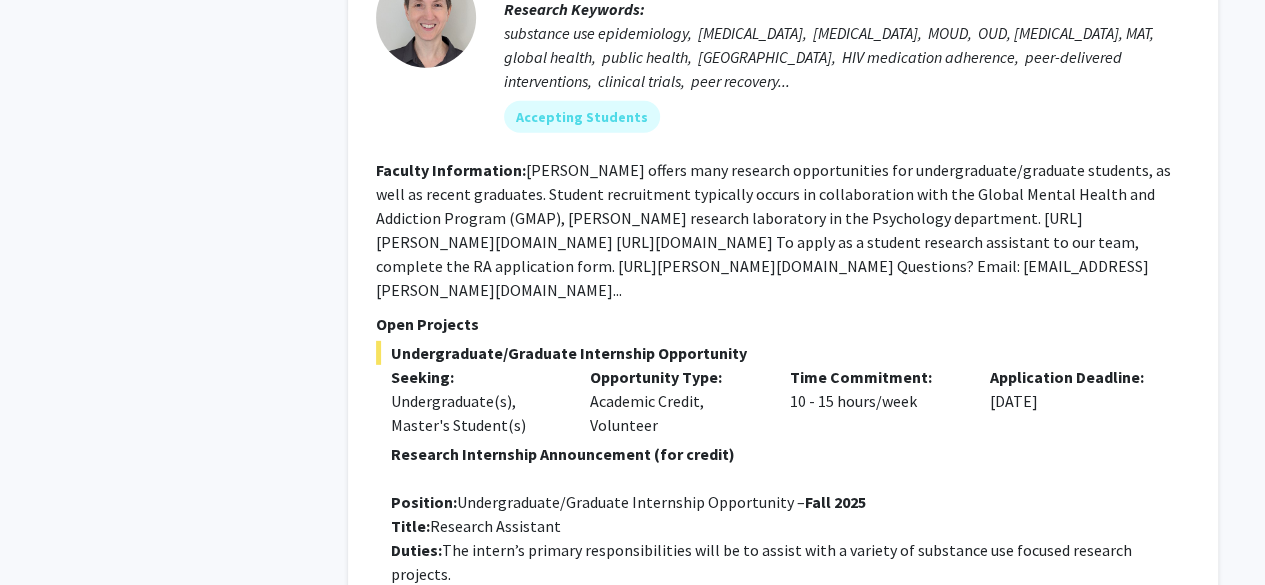 type 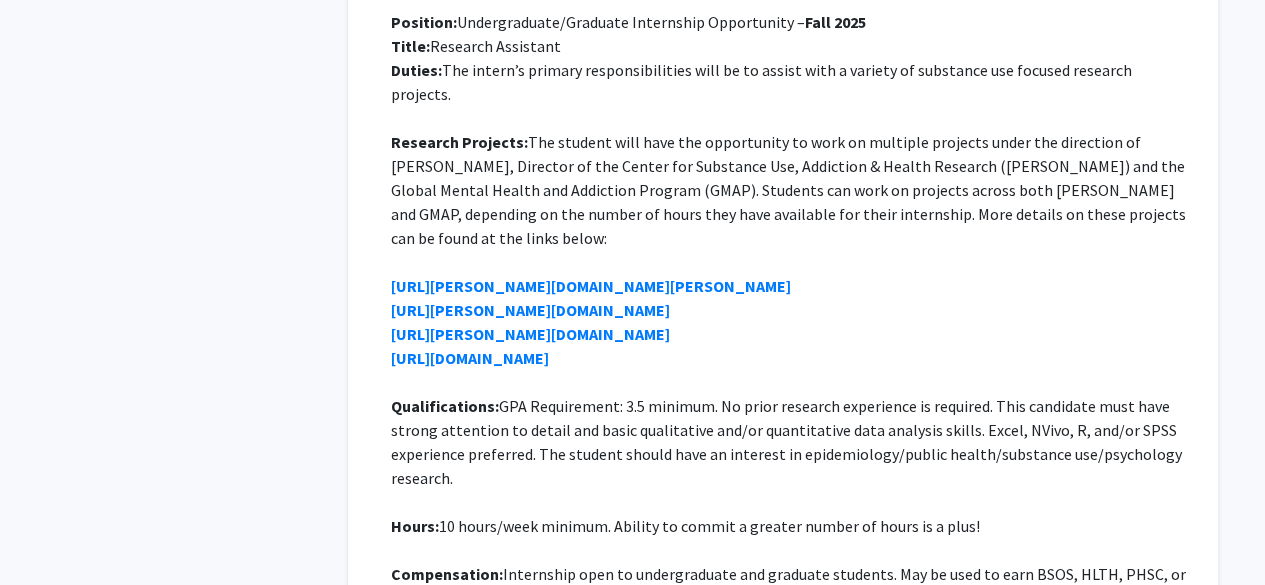 scroll, scrollTop: 3383, scrollLeft: 0, axis: vertical 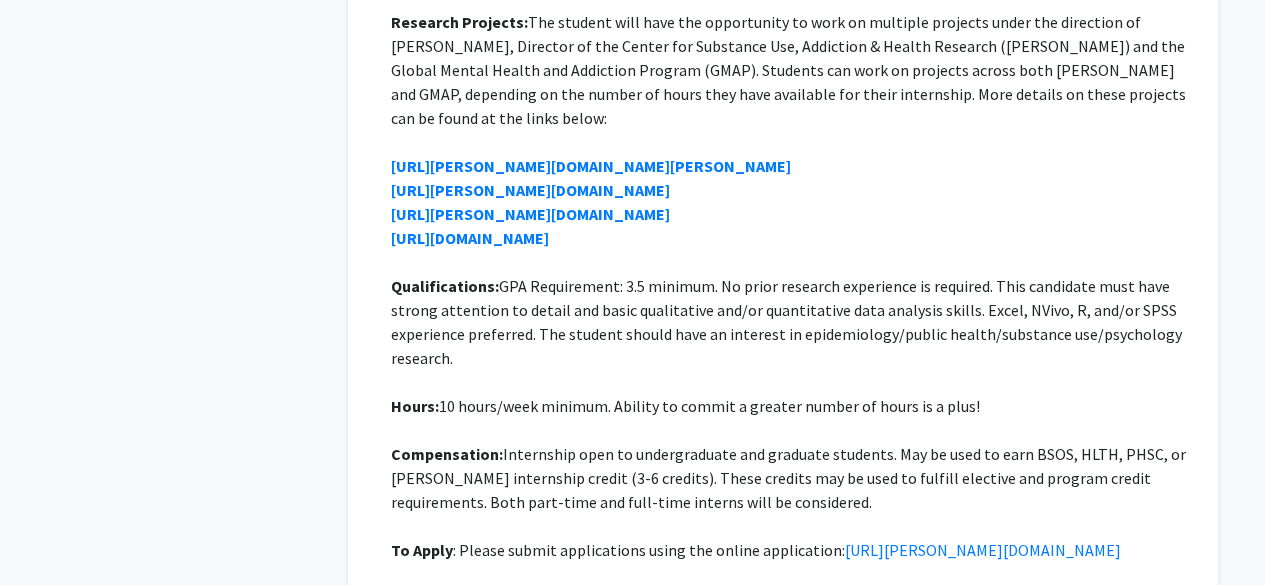 click 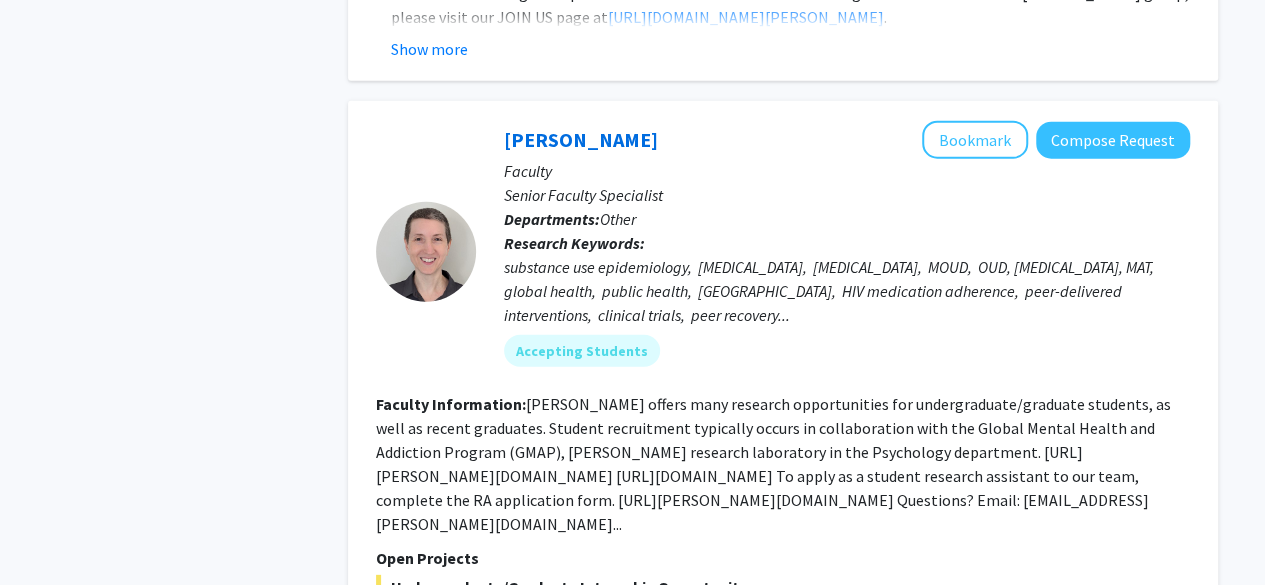 scroll, scrollTop: 2633, scrollLeft: 0, axis: vertical 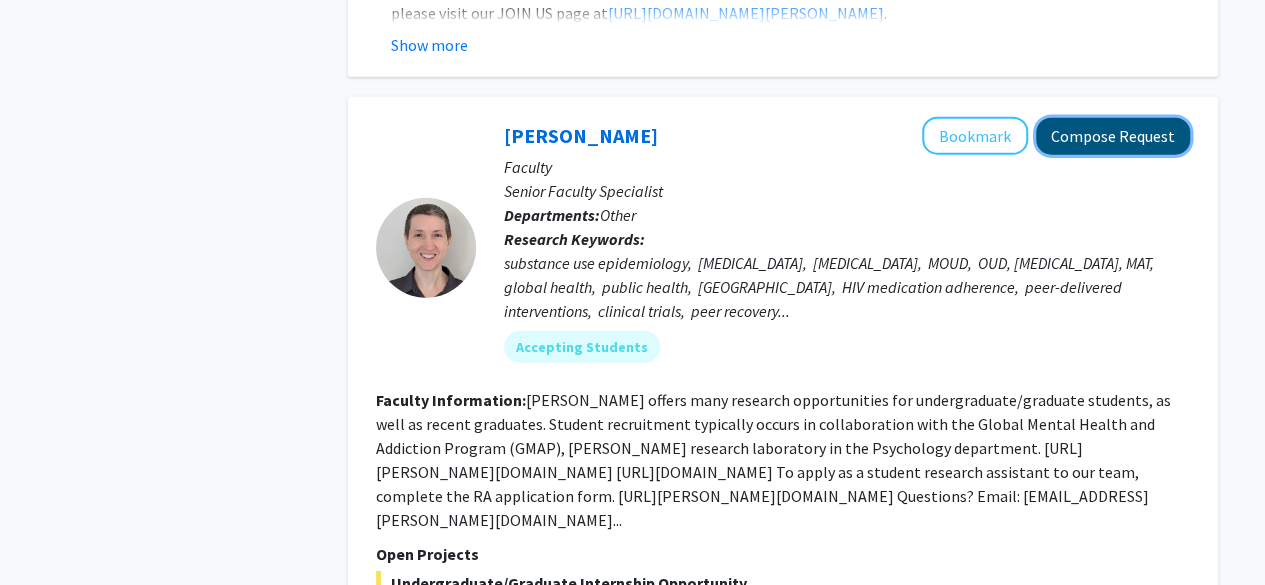 click on "Compose Request" 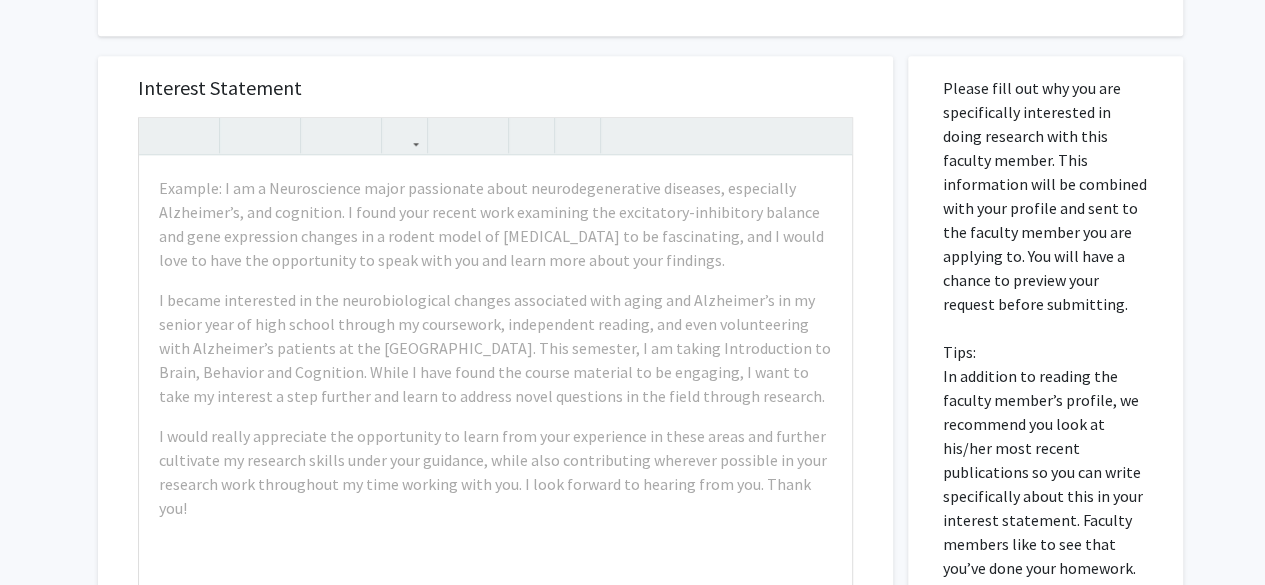 scroll, scrollTop: 1000, scrollLeft: 0, axis: vertical 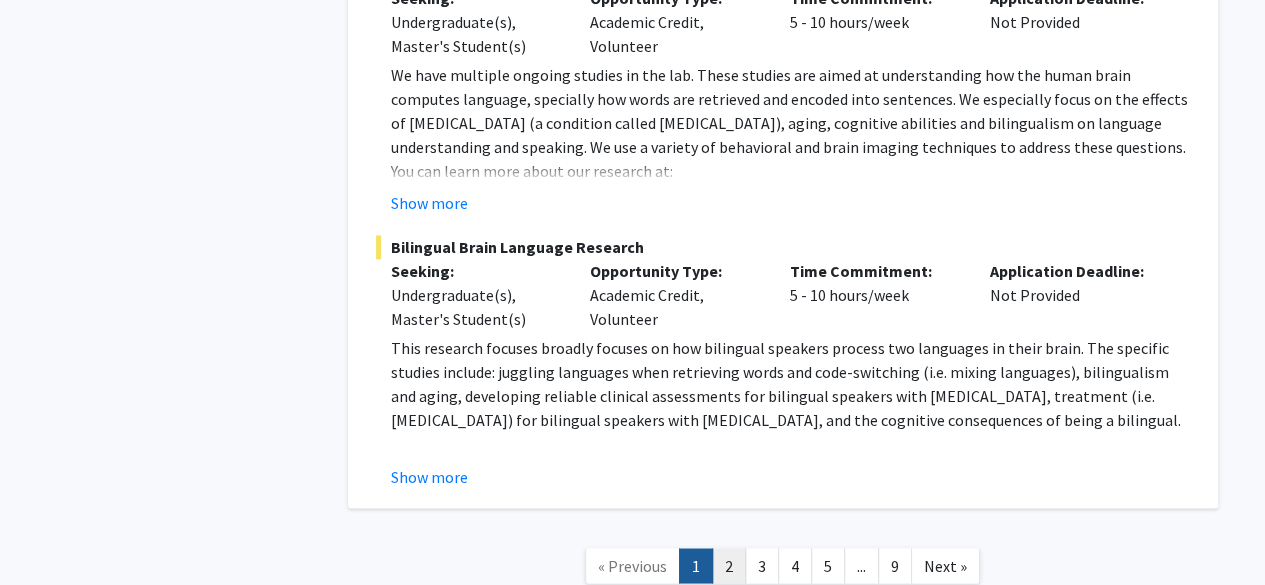 click on "2" 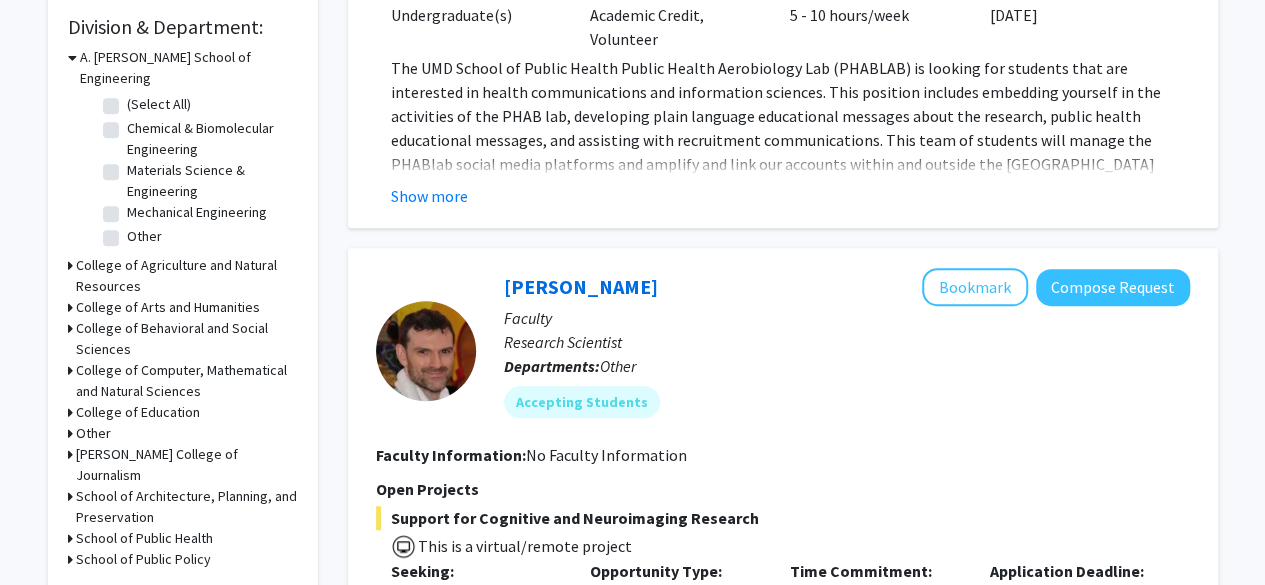 scroll, scrollTop: 760, scrollLeft: 0, axis: vertical 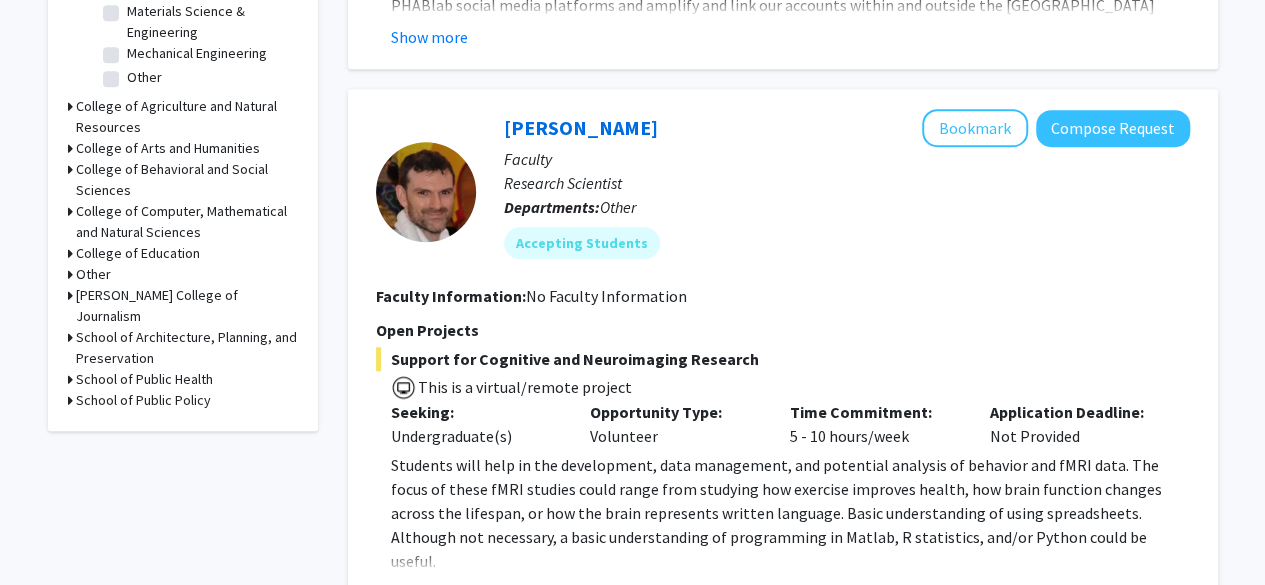 click on "School of Public Health" at bounding box center (144, 379) 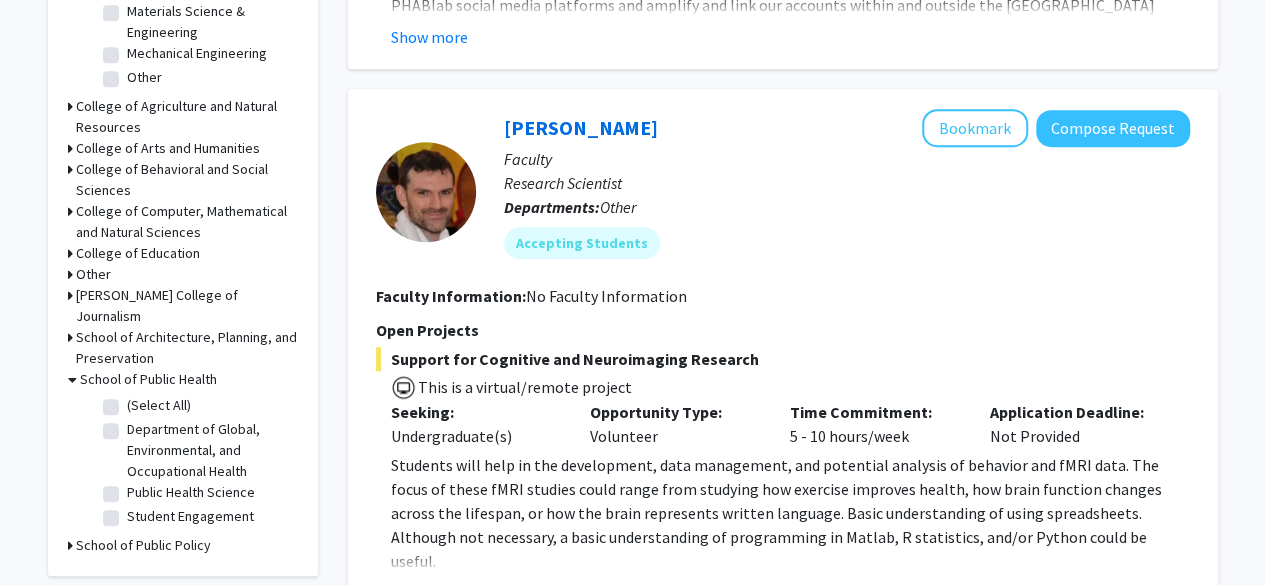 click on "(Select All)" 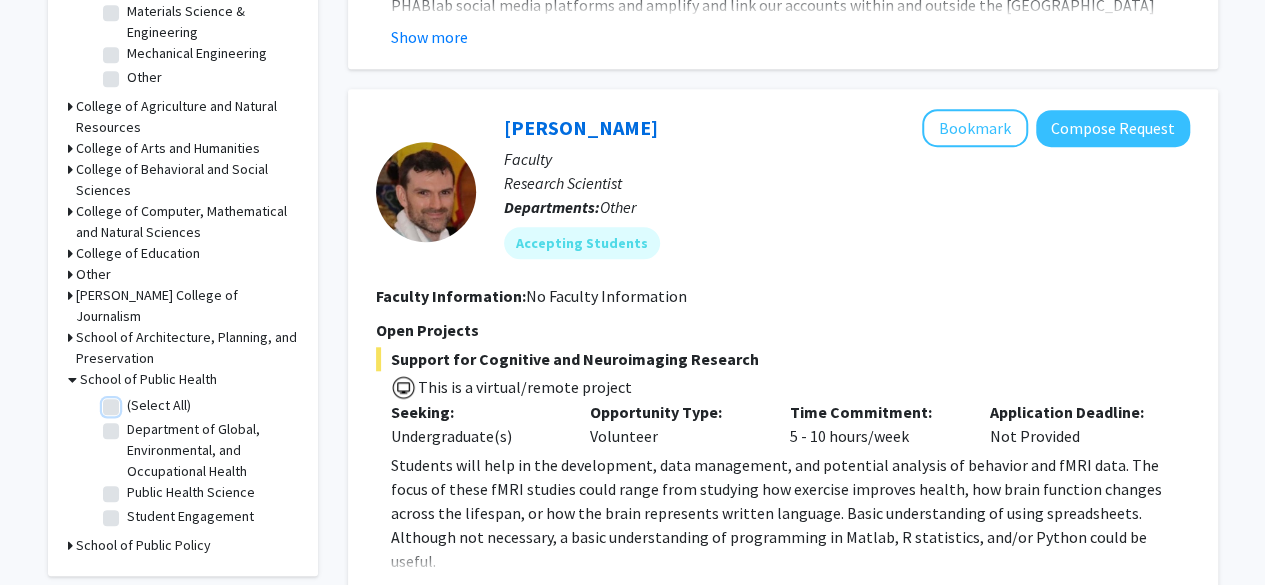 click on "(Select All)" at bounding box center [133, 401] 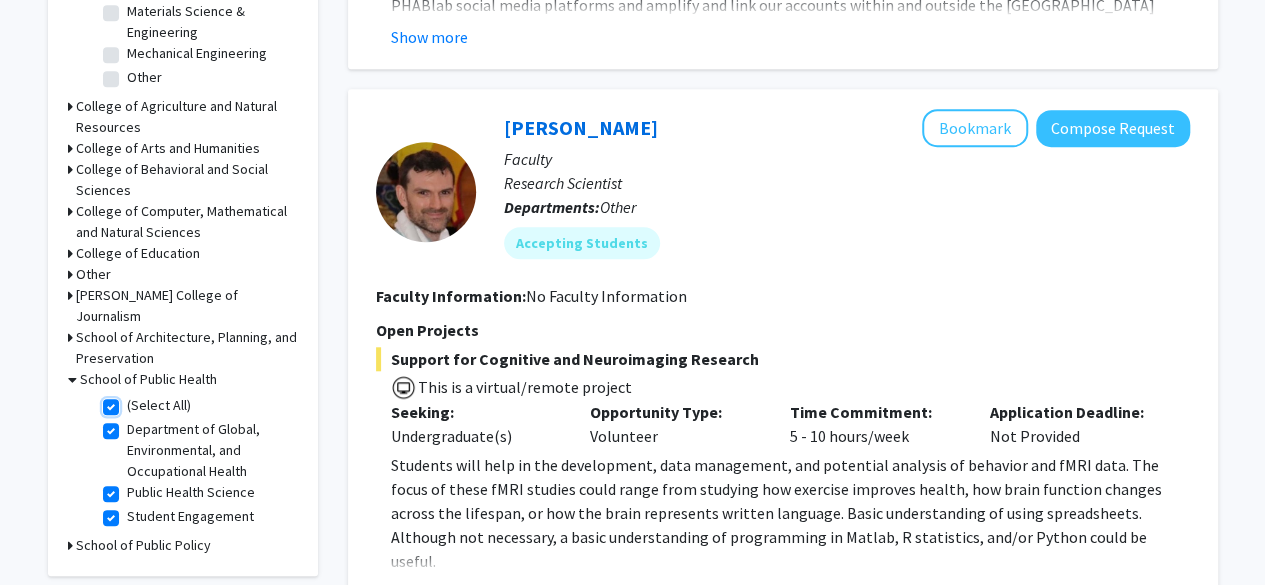 checkbox on "true" 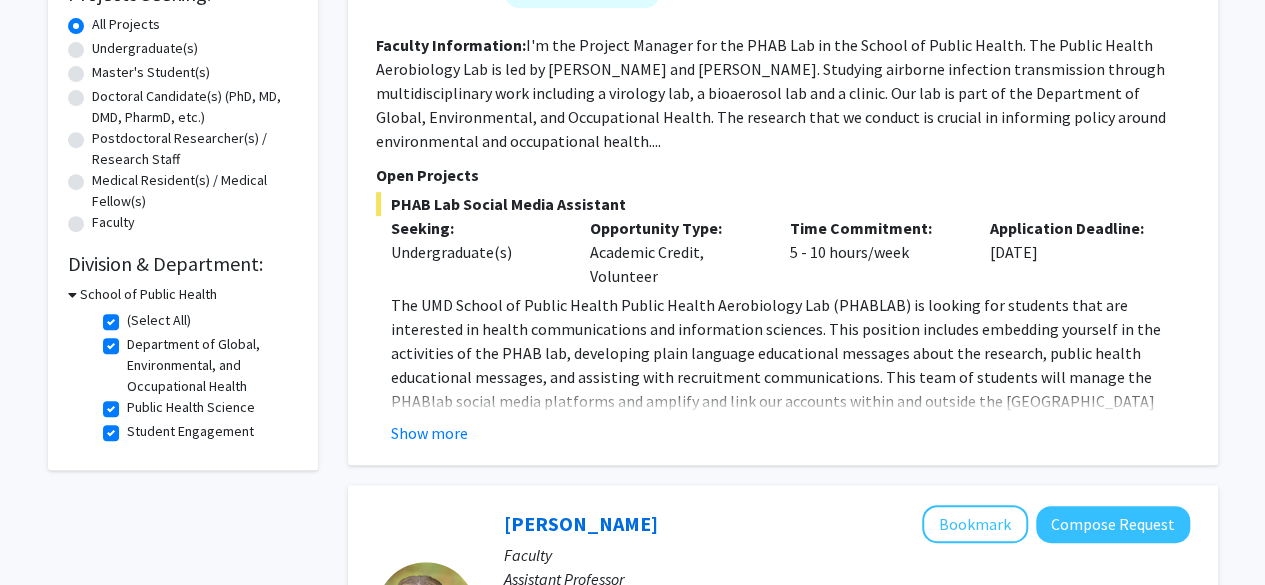 scroll, scrollTop: 399, scrollLeft: 0, axis: vertical 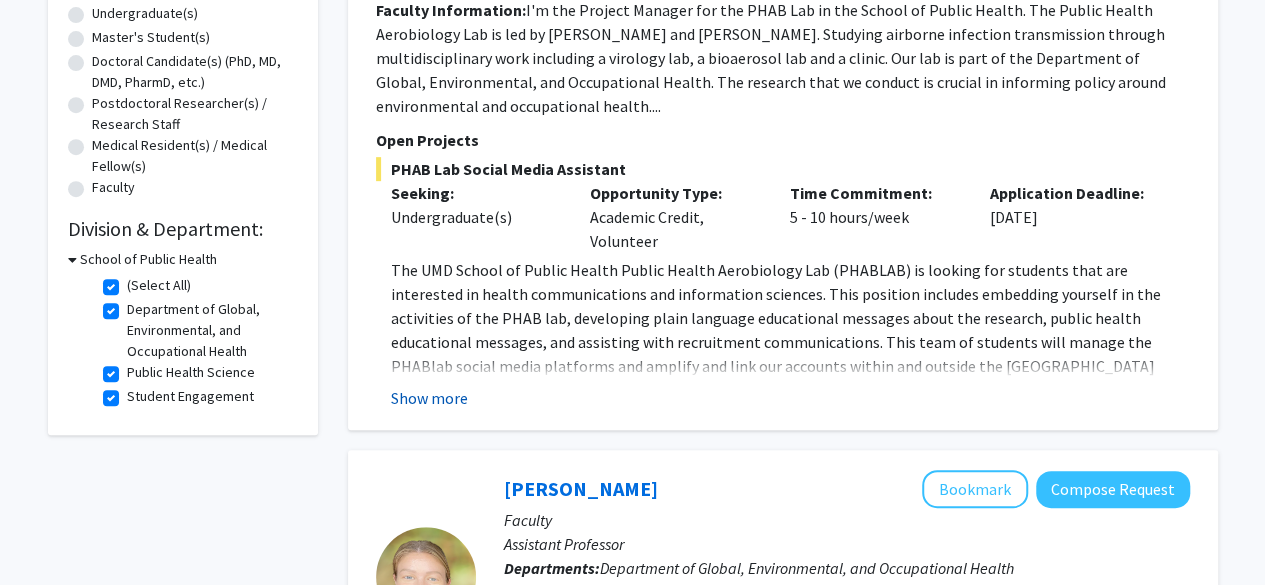 click on "Show more" 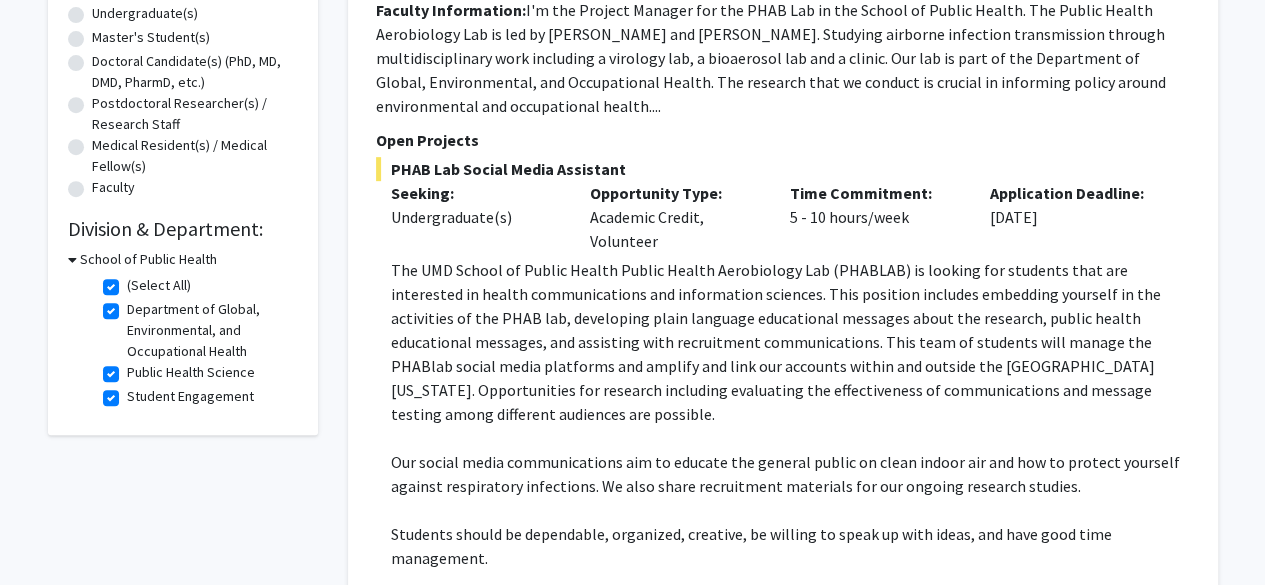 type 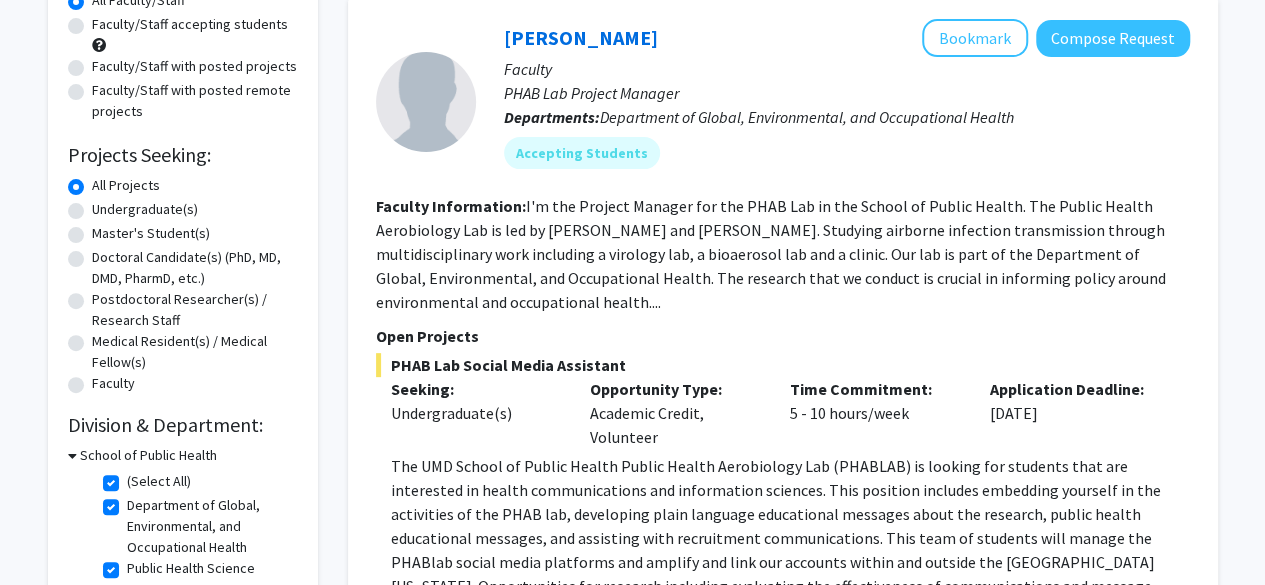 scroll, scrollTop: 199, scrollLeft: 0, axis: vertical 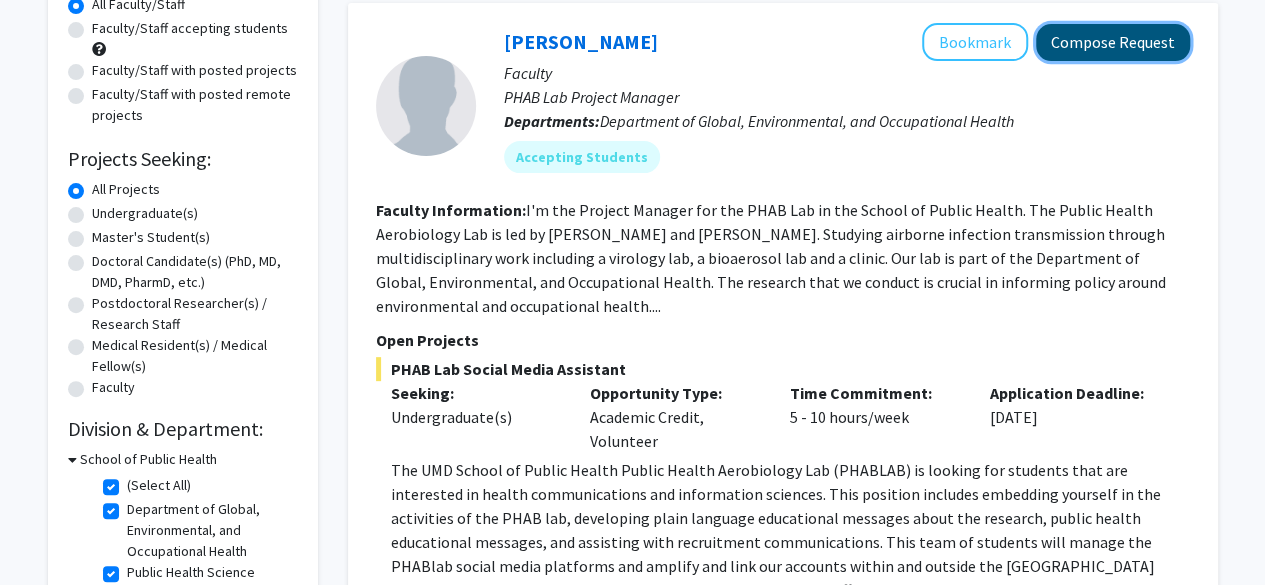 click on "Compose Request" 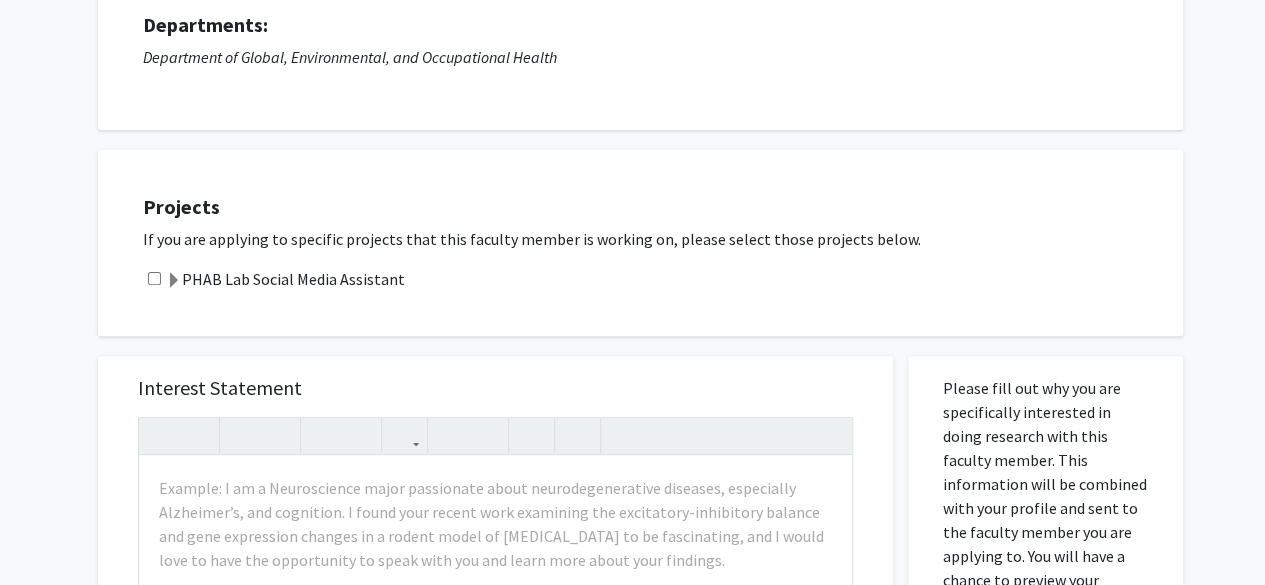 scroll, scrollTop: 200, scrollLeft: 0, axis: vertical 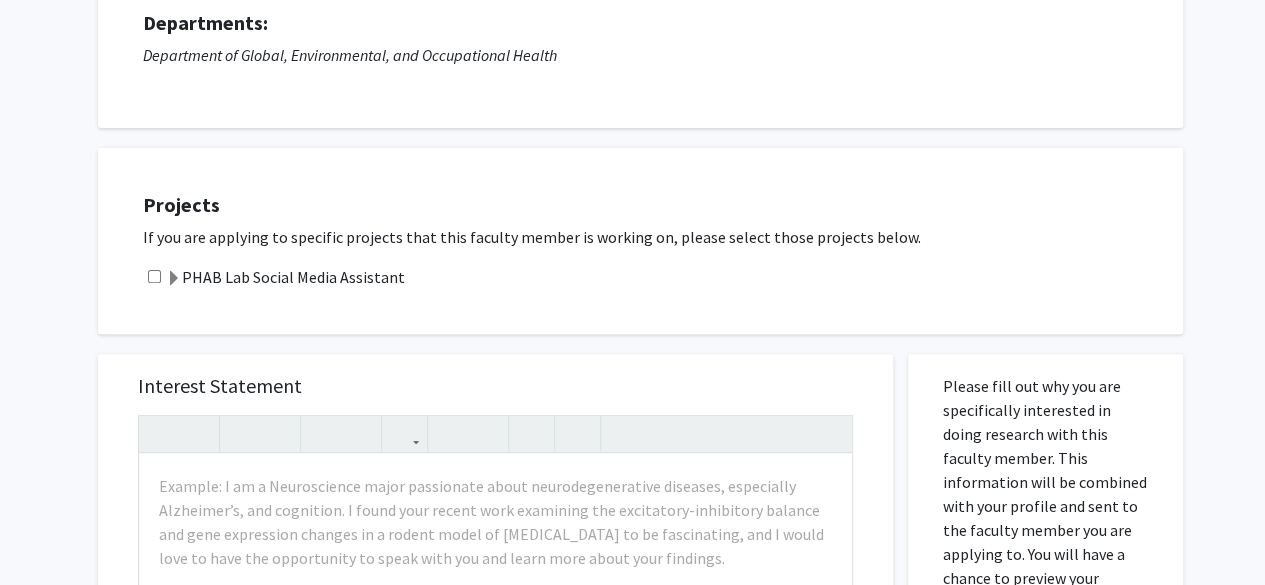 click 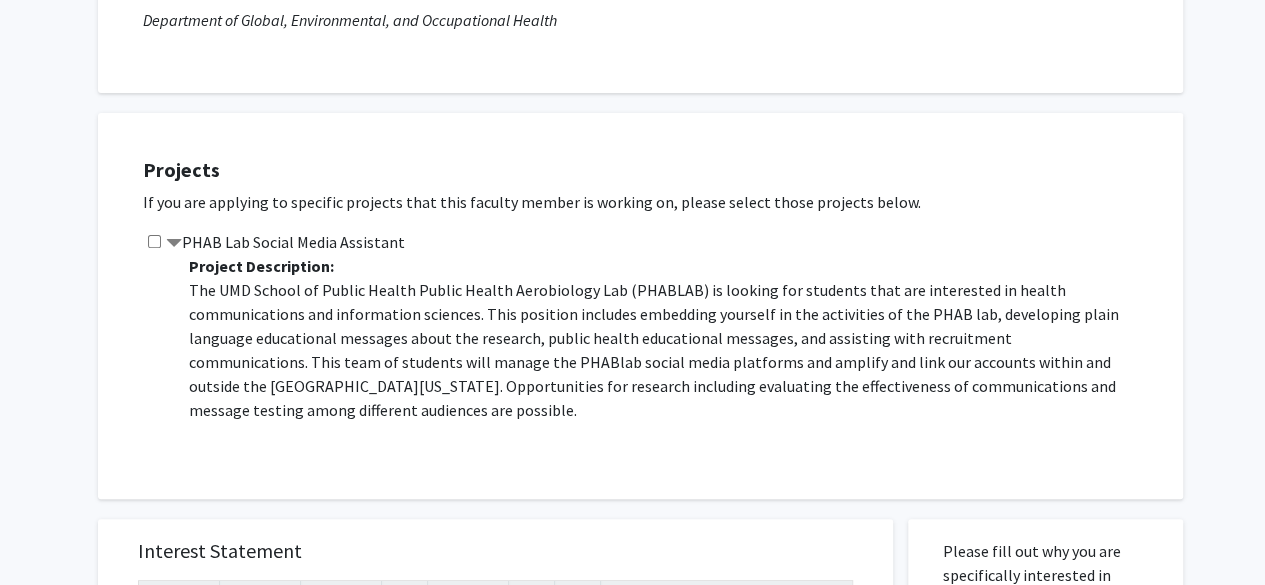 scroll, scrollTop: 240, scrollLeft: 0, axis: vertical 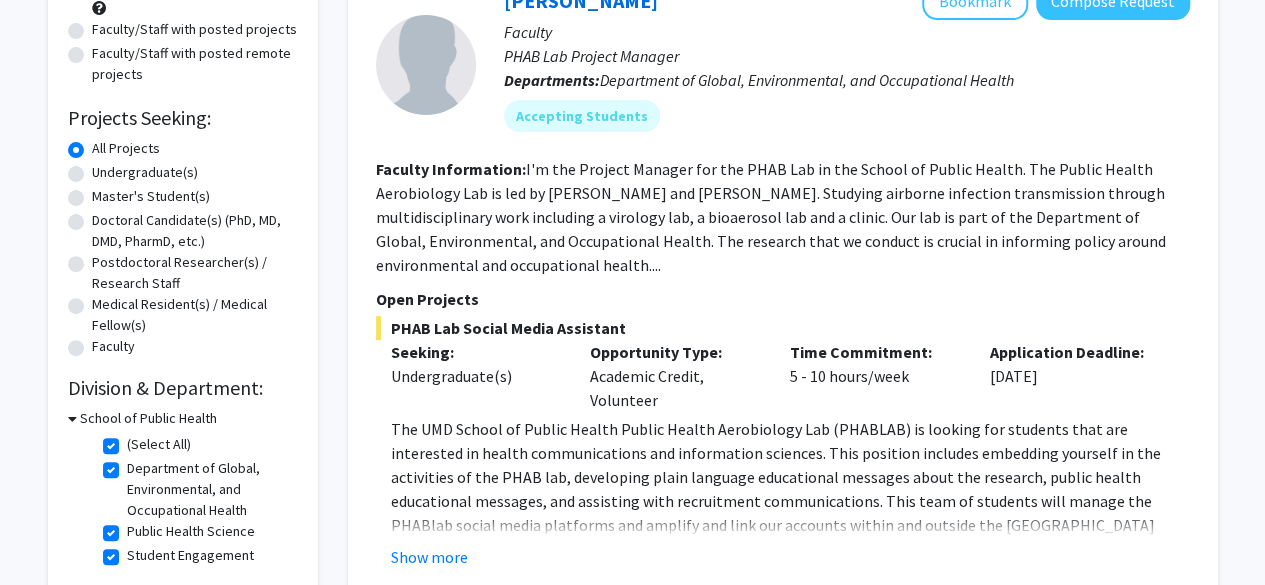 click on "The UMD School of Public Health Public Health Aerobiology Lab (PHABLAB) is looking for students that are interested in health communications and information sciences. This position includes embedding yourself in the activities of the PHAB lab, developing plain language educational messages about the research, public health educational messages, and assisting with recruitment communications. This team of students will manage the PHABlab social media platforms and amplify and link our accounts within and outside the [GEOGRAPHIC_DATA][US_STATE]. Opportunities for research including evaluating the effectiveness of communications and message testing among different audiences are possible.  Our social media communications aim to educate the general public on clean indoor air and how to protect yourself against respiratory infections. We also share recruitment materials for our ongoing research studies.  Show more" 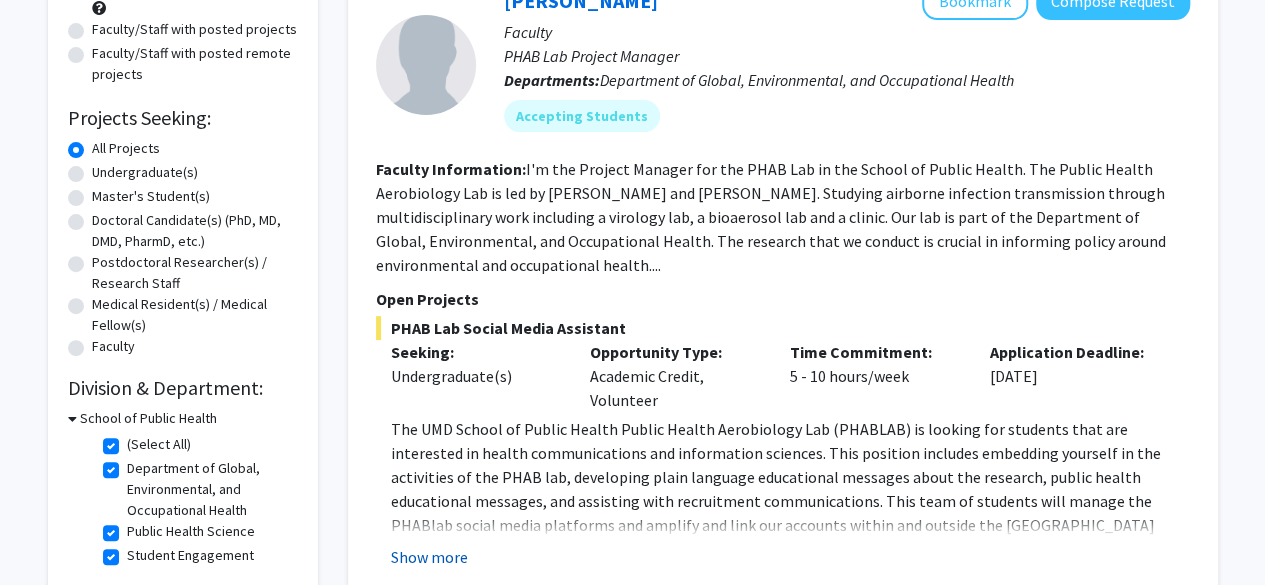 click on "Show more" 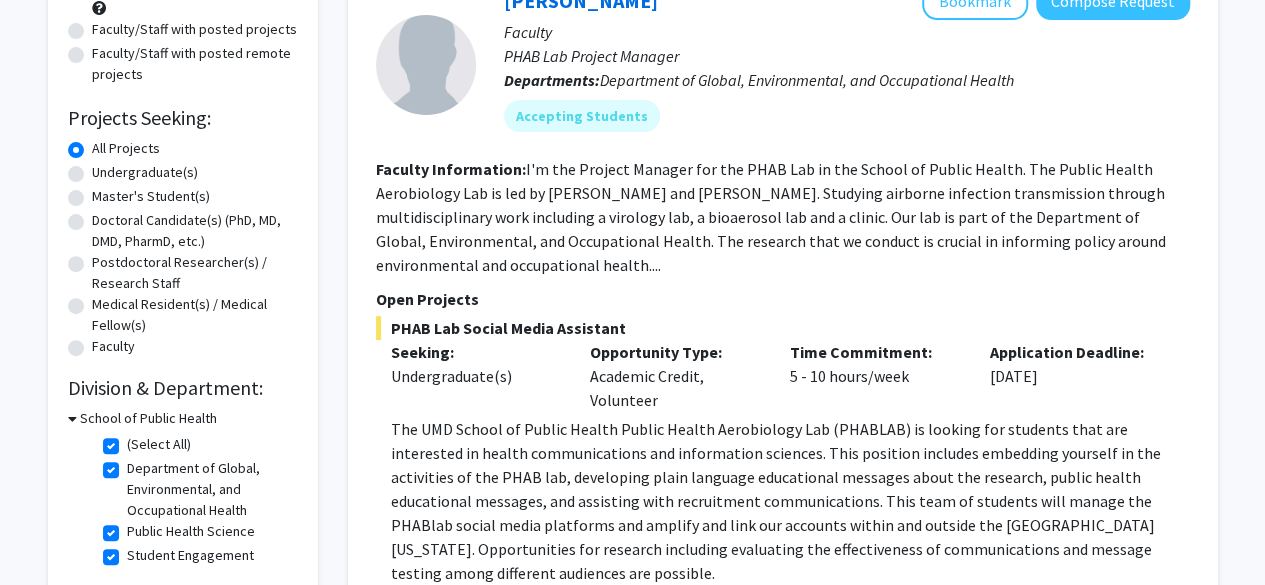 type 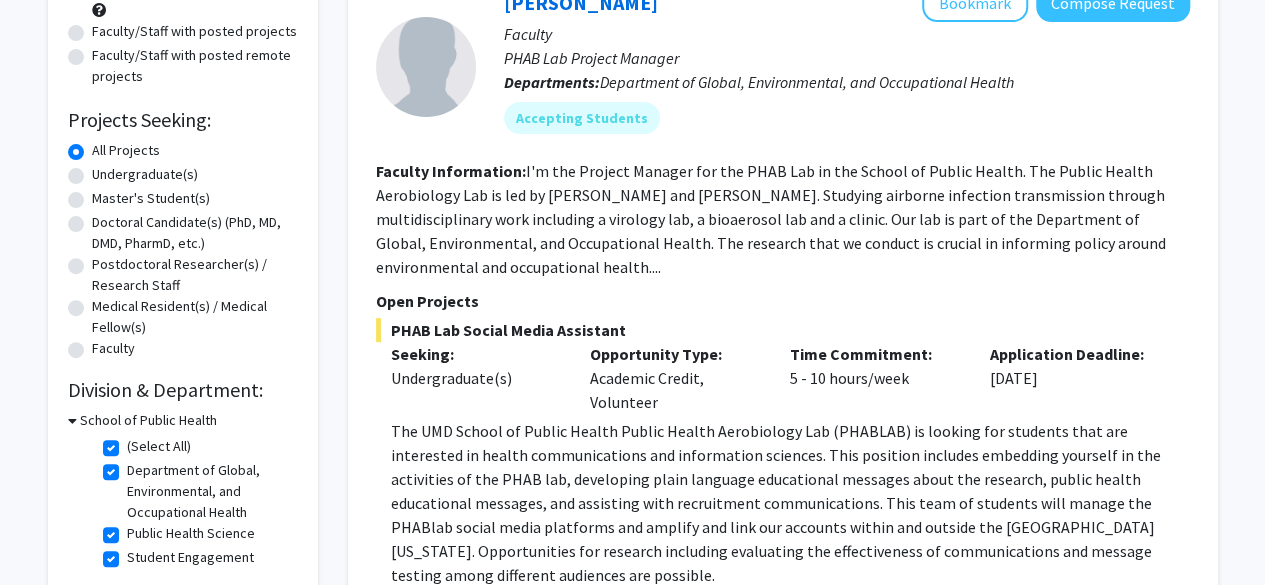 scroll, scrollTop: 80, scrollLeft: 0, axis: vertical 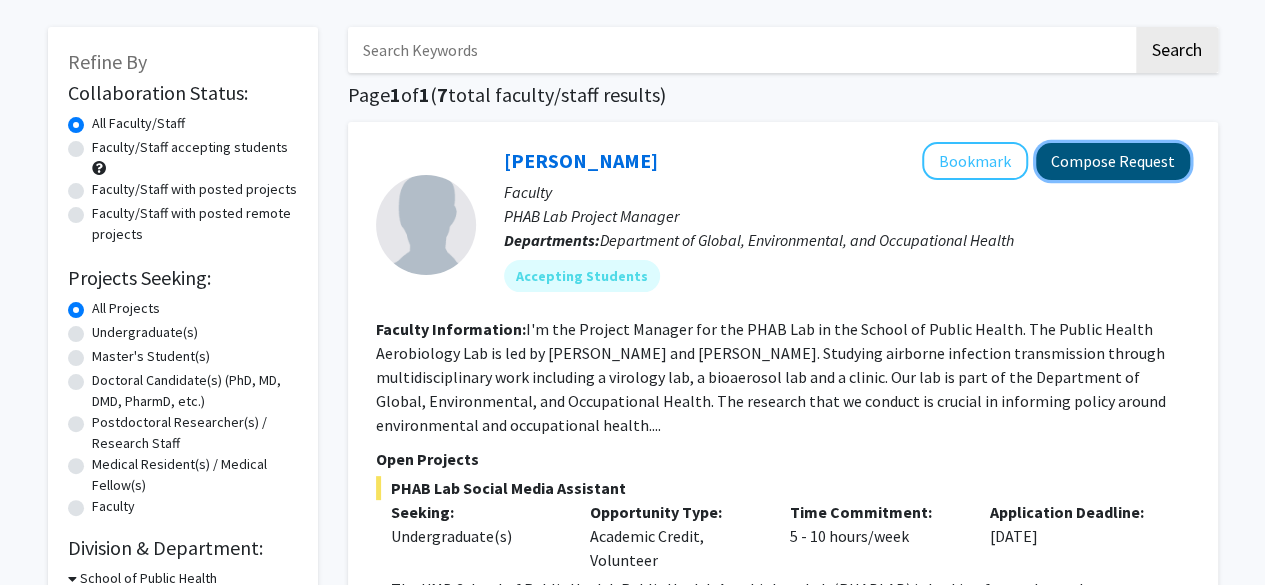 click on "Compose Request" 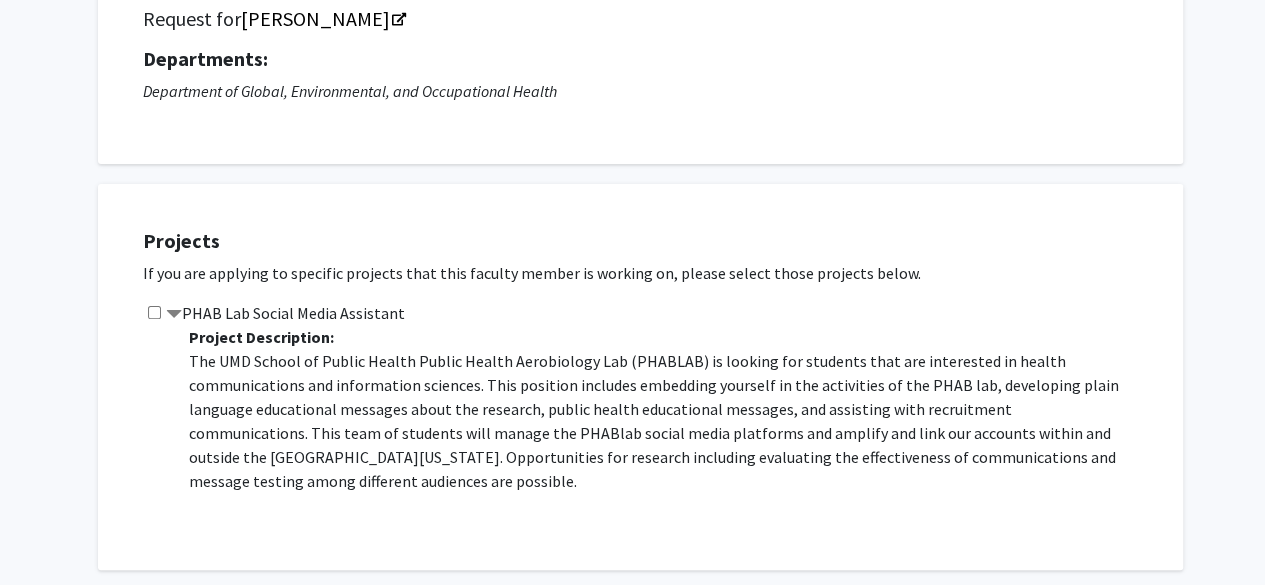 scroll, scrollTop: 150, scrollLeft: 0, axis: vertical 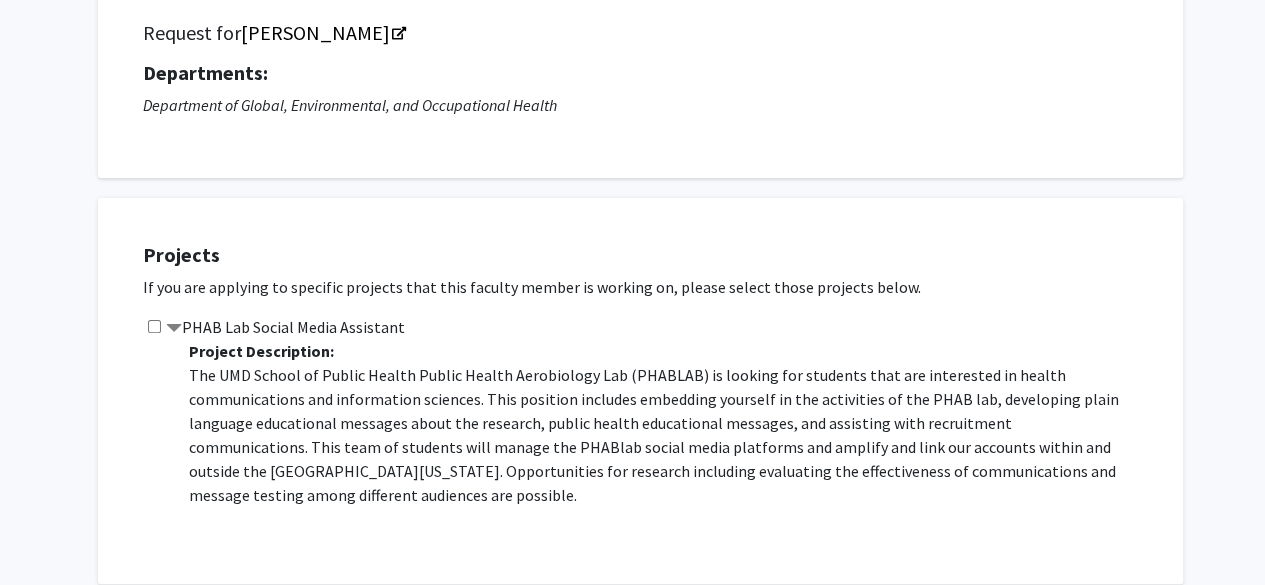click 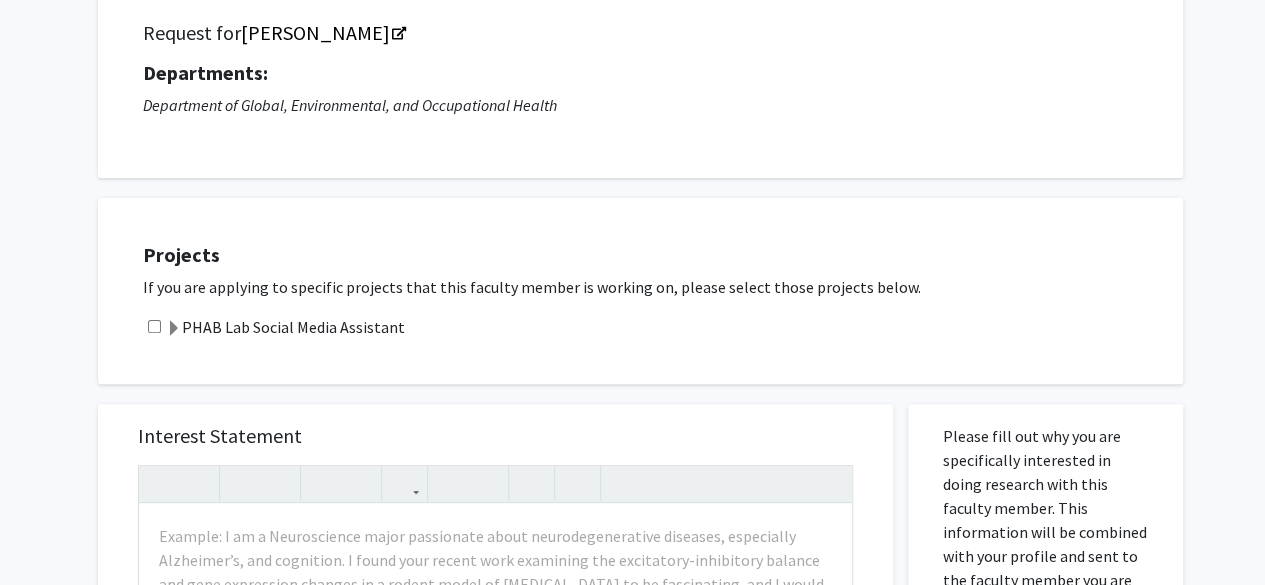 click 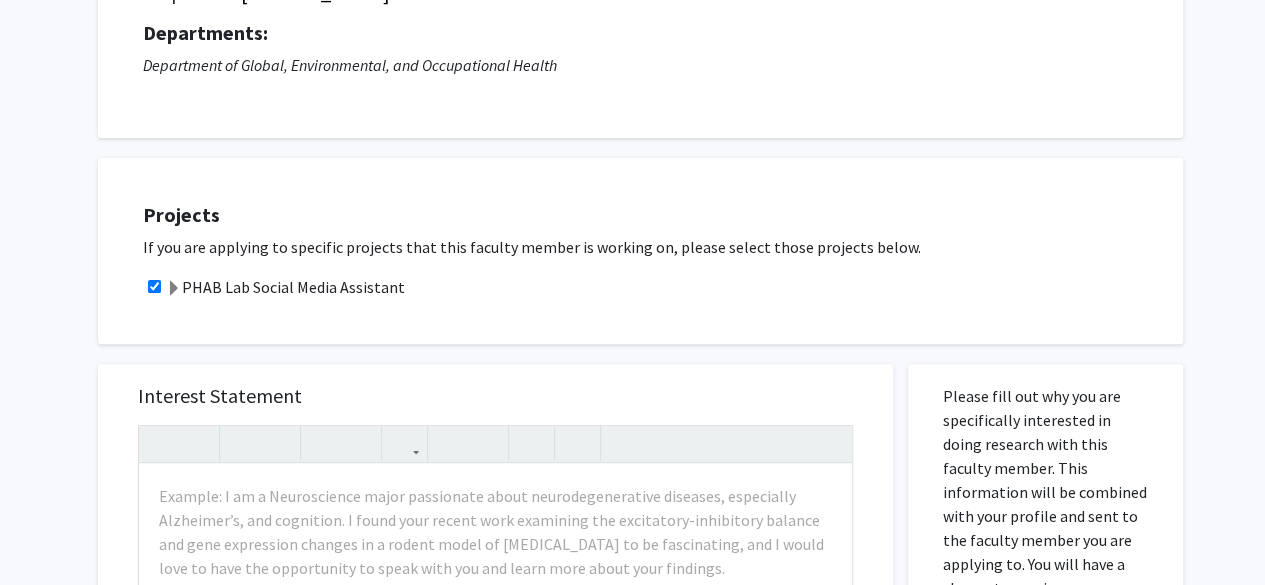click on "All Requests  Request for [PERSON_NAME]   Request for   [PERSON_NAME]  Departments:  Department of Global, Environmental, and Occupational Health  Projects  If you are applying to specific projects that this faculty member is working on, please select those projects below.   PHAB Lab Social Media Assistant  Interest Statement  Example: I am a Neuroscience major passionate about neurodegenerative diseases, especially Alzheimer’s, and cognition. I found your recent work examining the excitatory-inhibitory balance and gene expression changes in a rodent model of [MEDICAL_DATA] to be fascinating, and I would love to have the opportunity to speak with you and learn more about your findings.   I would really appreciate the opportunity to learn from your experience in these areas and further cultivate my research skills under your guidance, while also contributing wherever possible in your research work throughout my time working with you. I look forward to hearing from you. Thank you!  Insert link File Name" 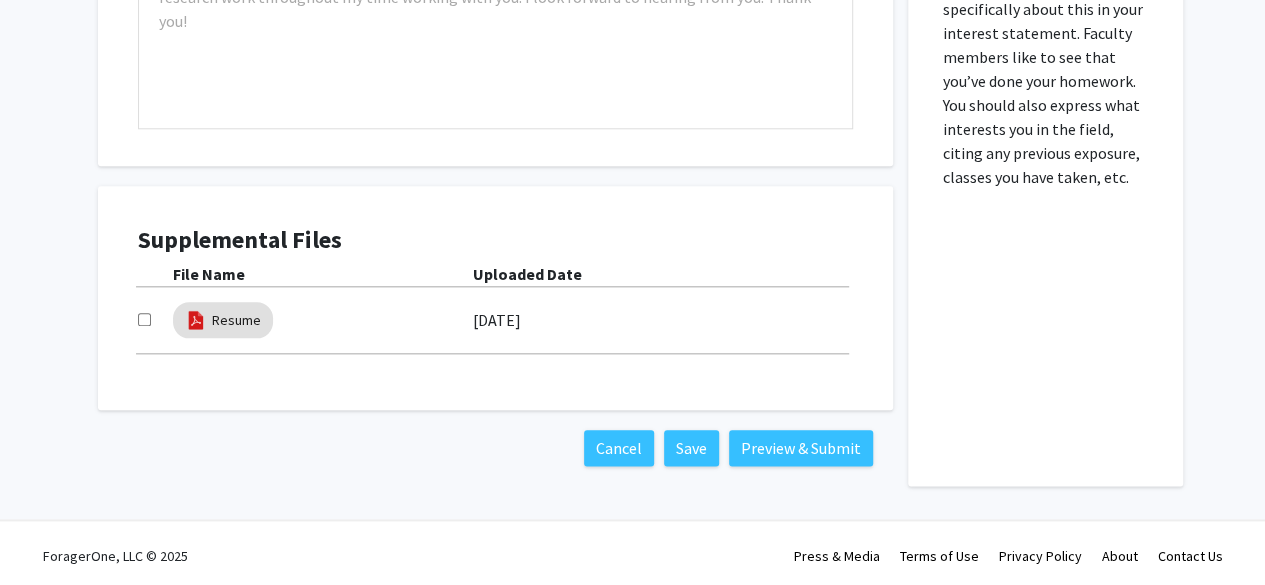 scroll, scrollTop: 990, scrollLeft: 0, axis: vertical 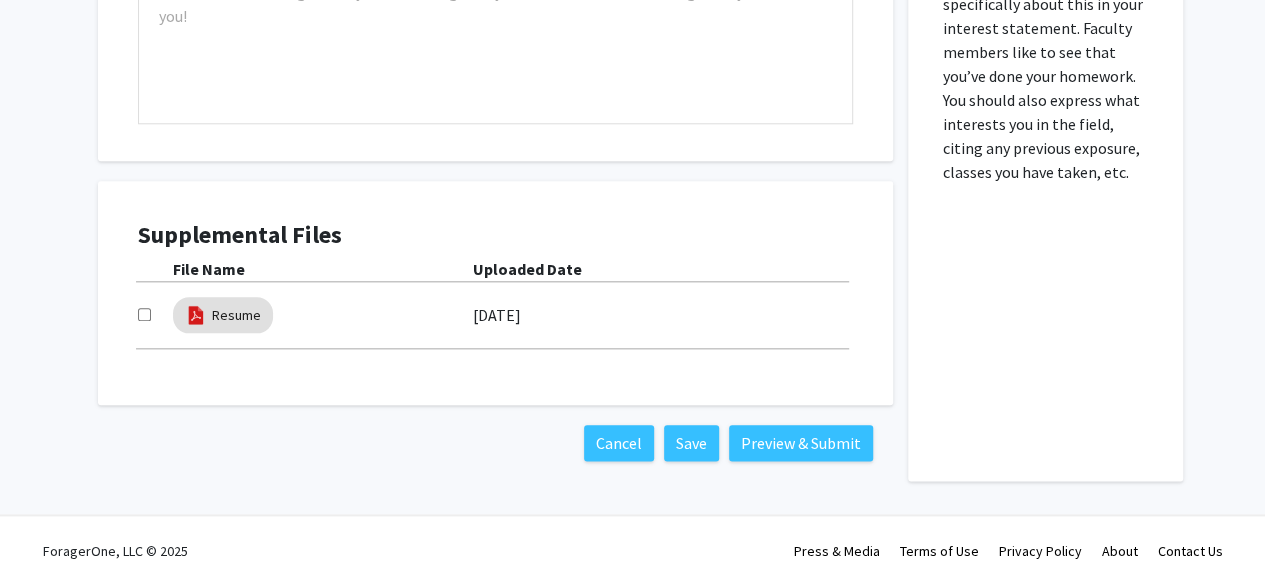 click at bounding box center [144, 314] 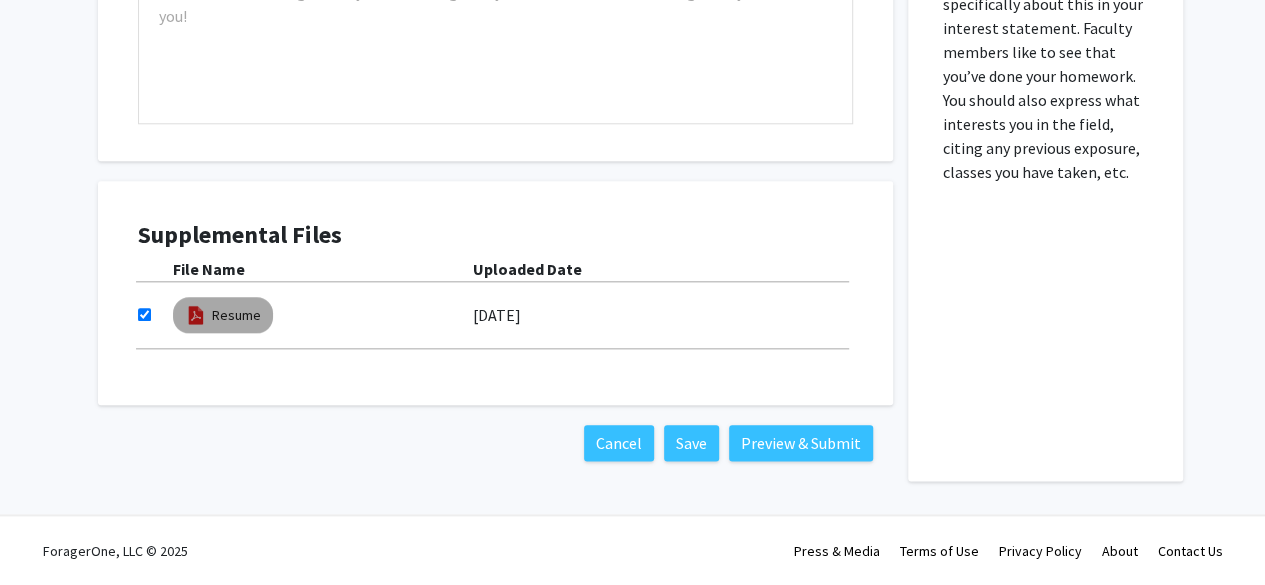 click on "Resume" at bounding box center (223, 315) 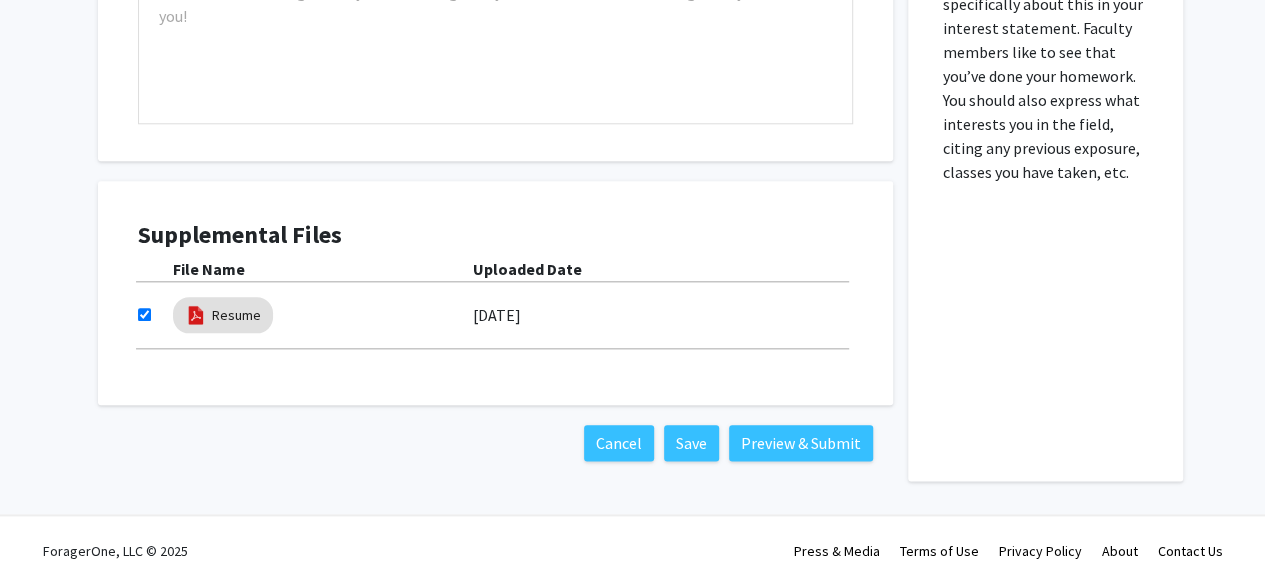 click on "Resume   [DATE]" at bounding box center (495, 315) 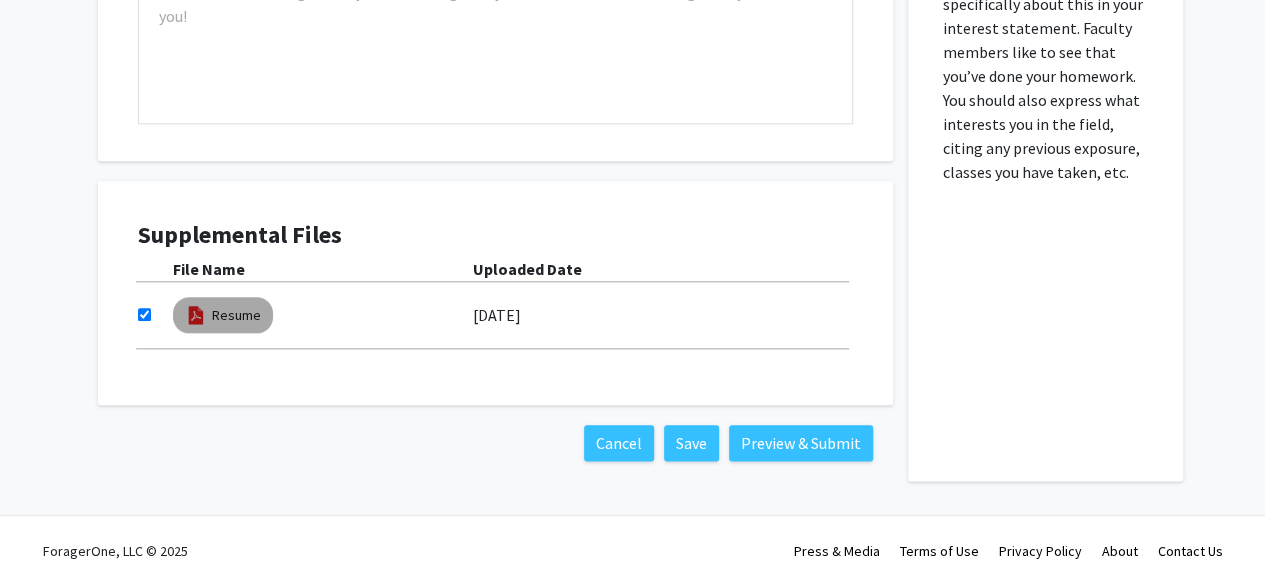 click on "Resume" at bounding box center [223, 315] 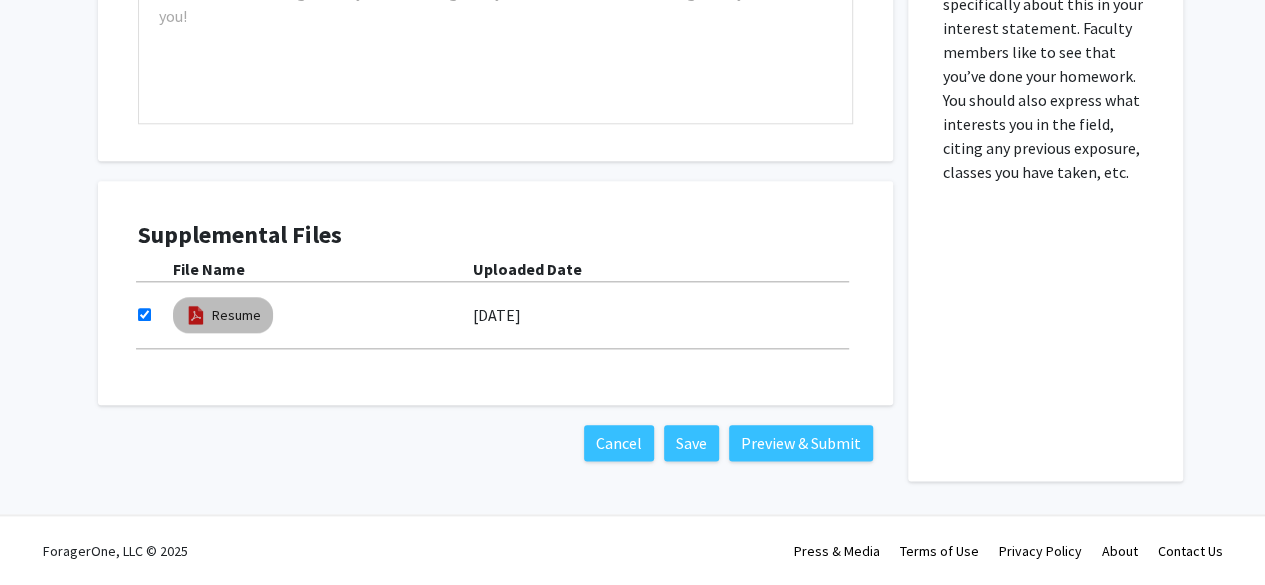 click on "Resume" at bounding box center (223, 315) 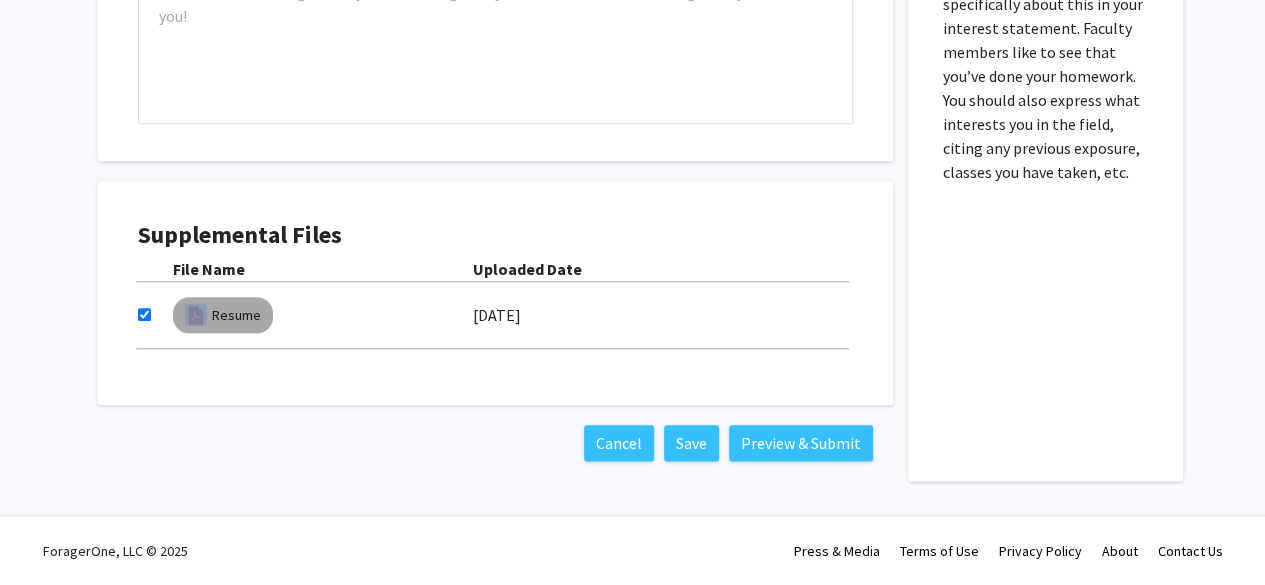 click on "Resume" at bounding box center [223, 315] 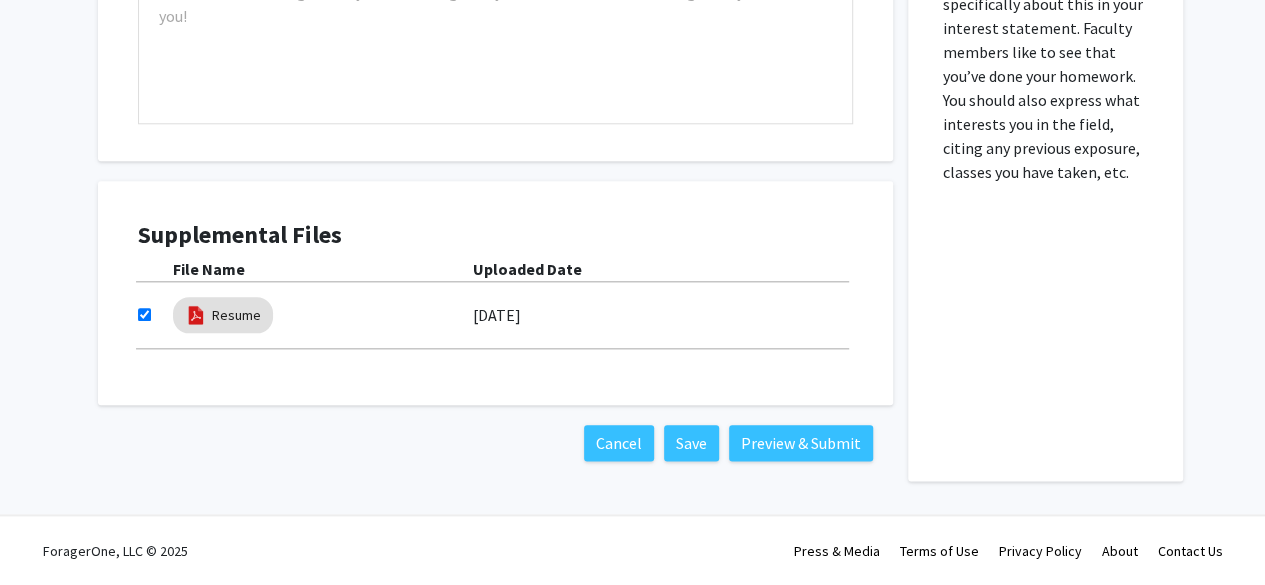 click on "Resume   [DATE]" at bounding box center (495, 320) 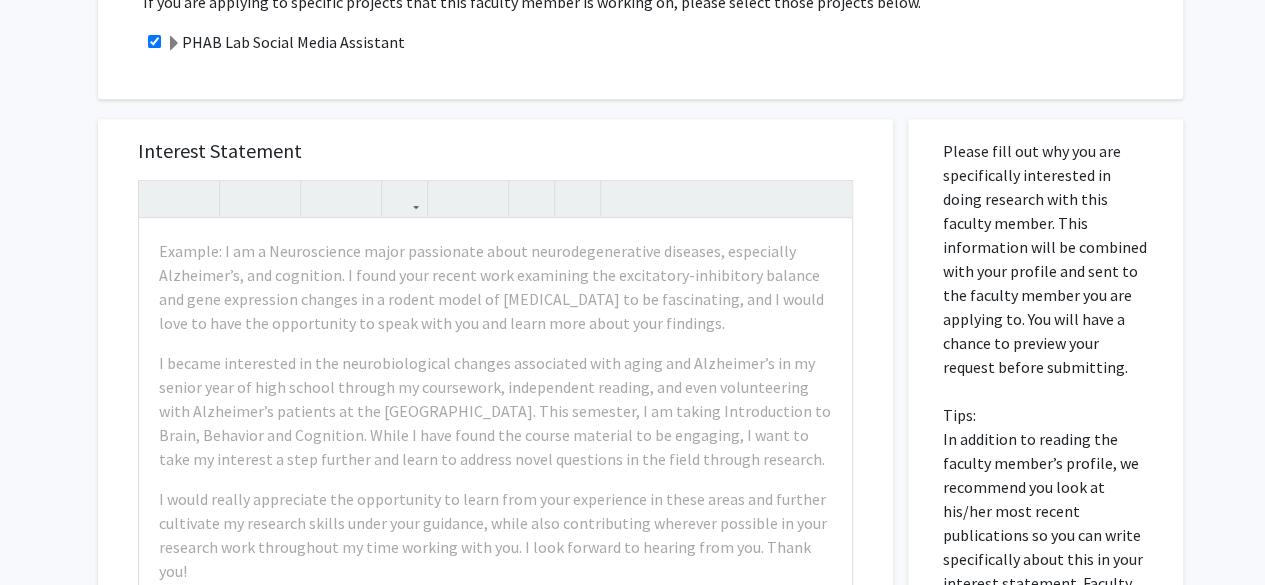 scroll, scrollTop: 430, scrollLeft: 0, axis: vertical 